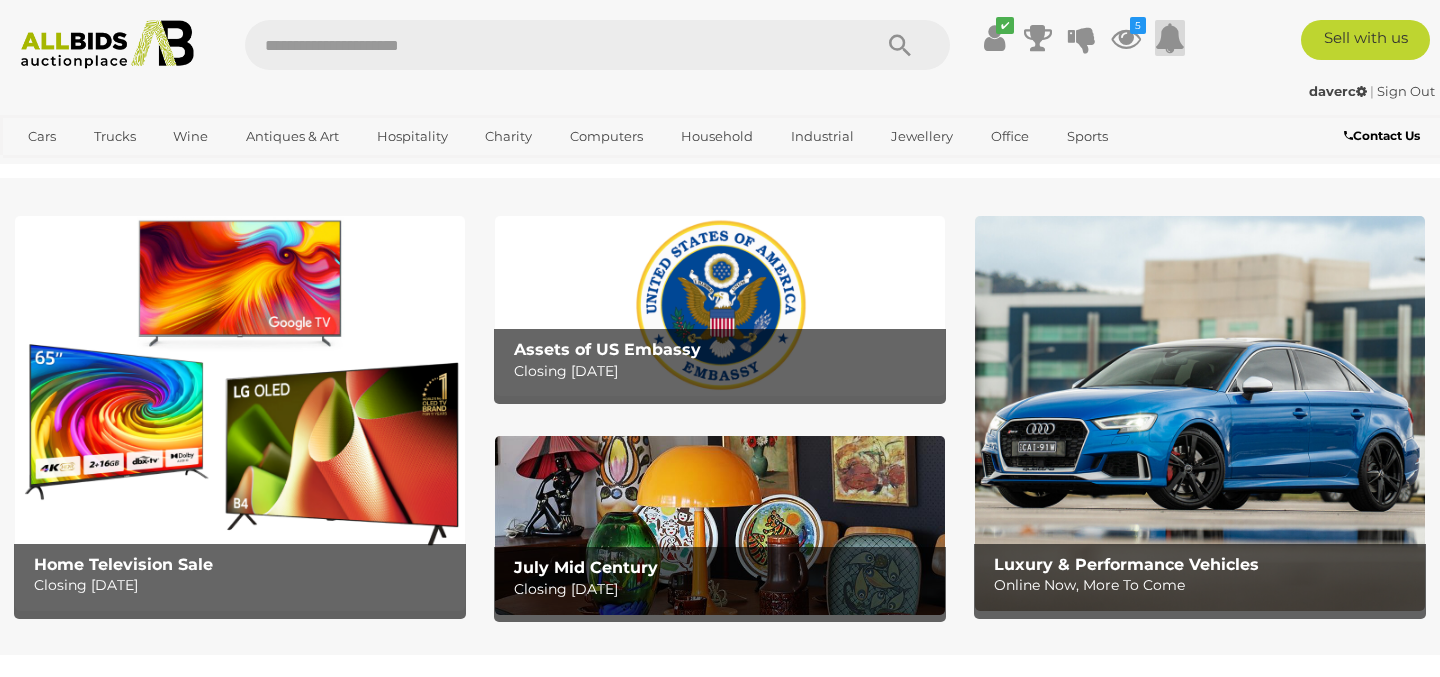 scroll, scrollTop: 0, scrollLeft: 0, axis: both 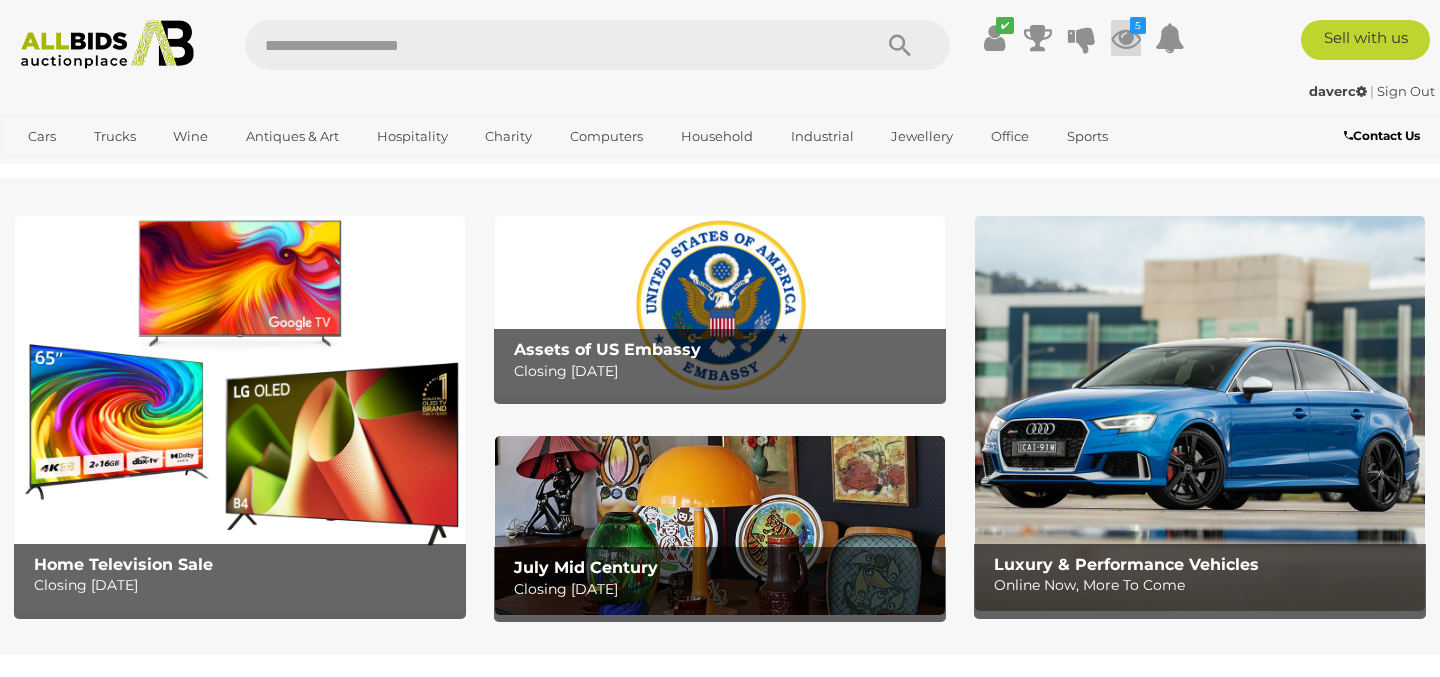 click at bounding box center [1126, 38] 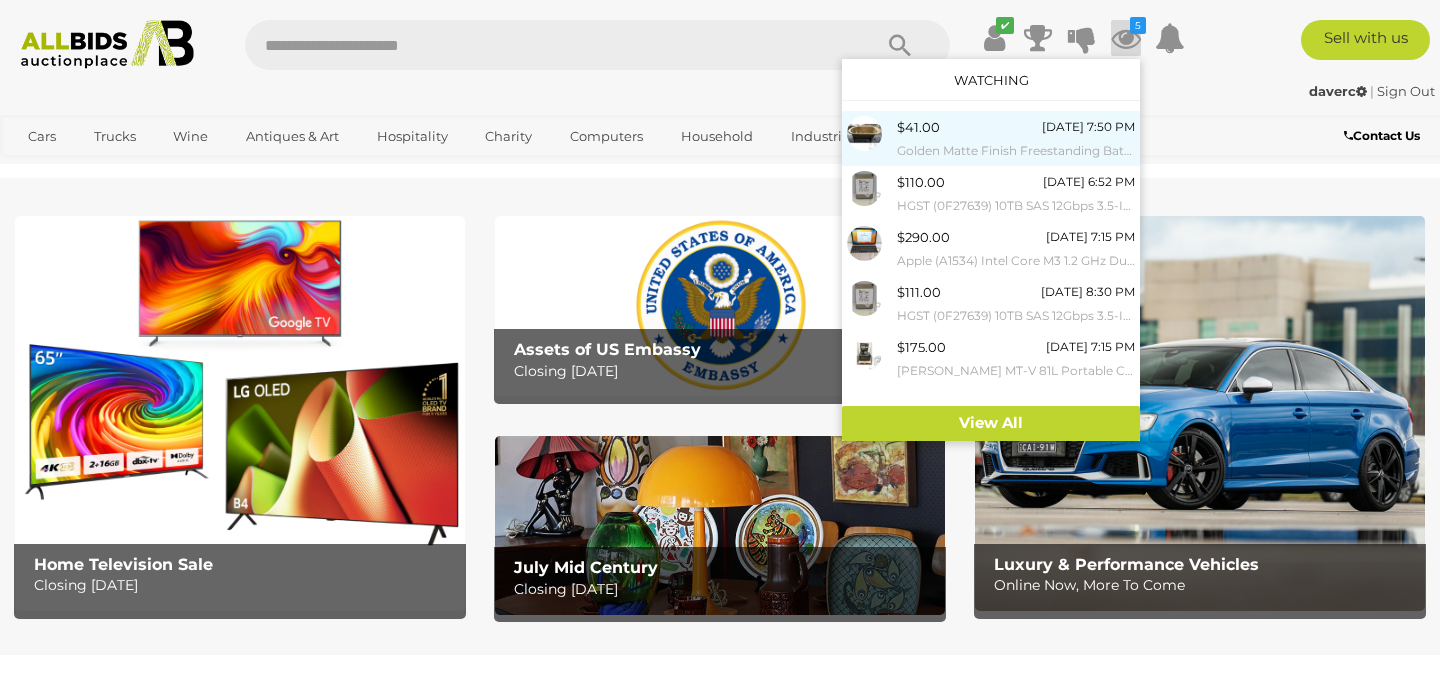 click on "$41.00
Today 7:50 PM
Golden Matte Finish Freestanding Bathtub" at bounding box center (1016, 138) 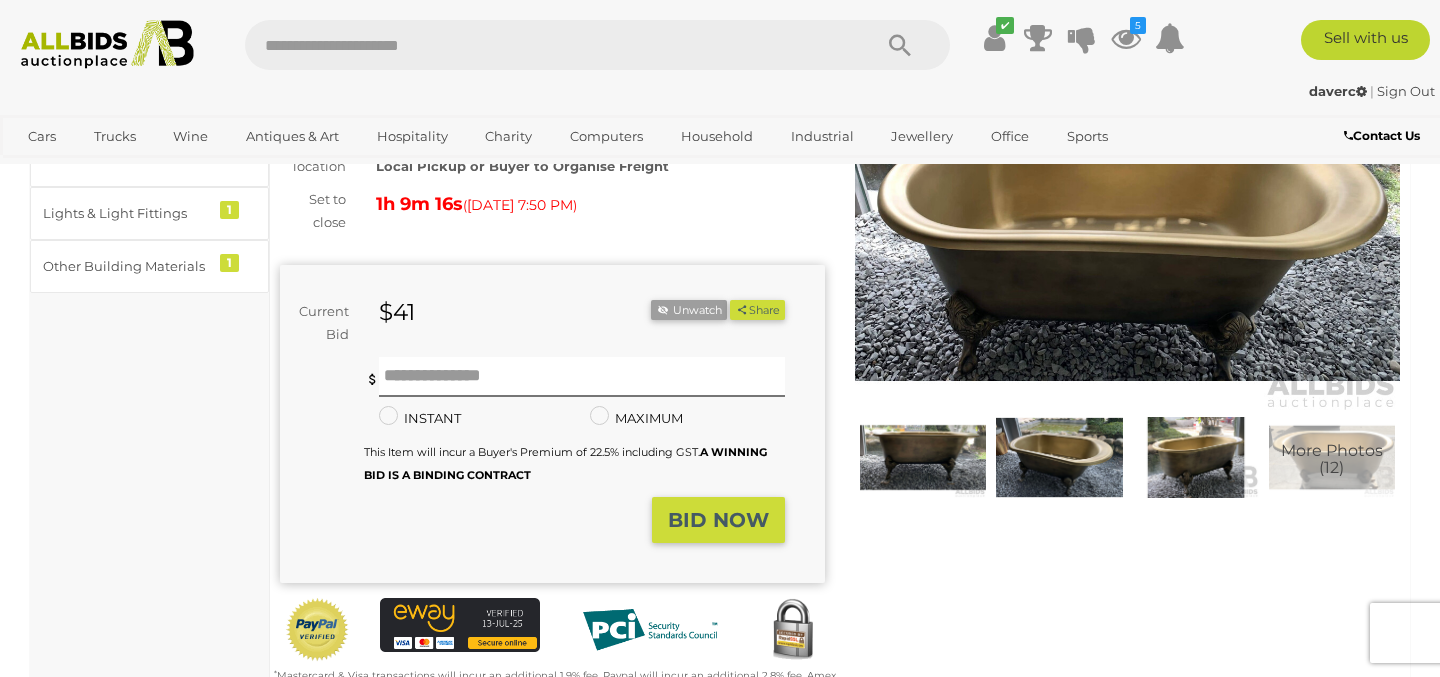 scroll, scrollTop: 0, scrollLeft: 0, axis: both 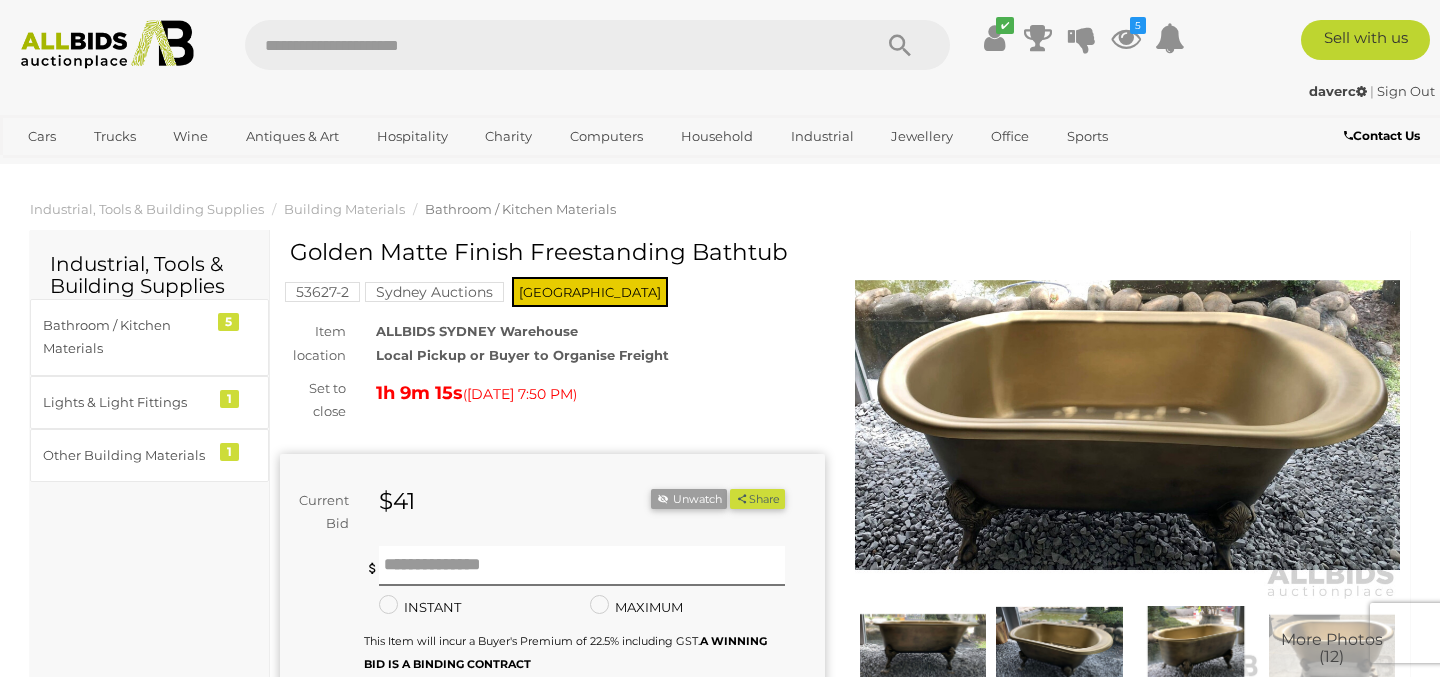 click at bounding box center (1127, 425) 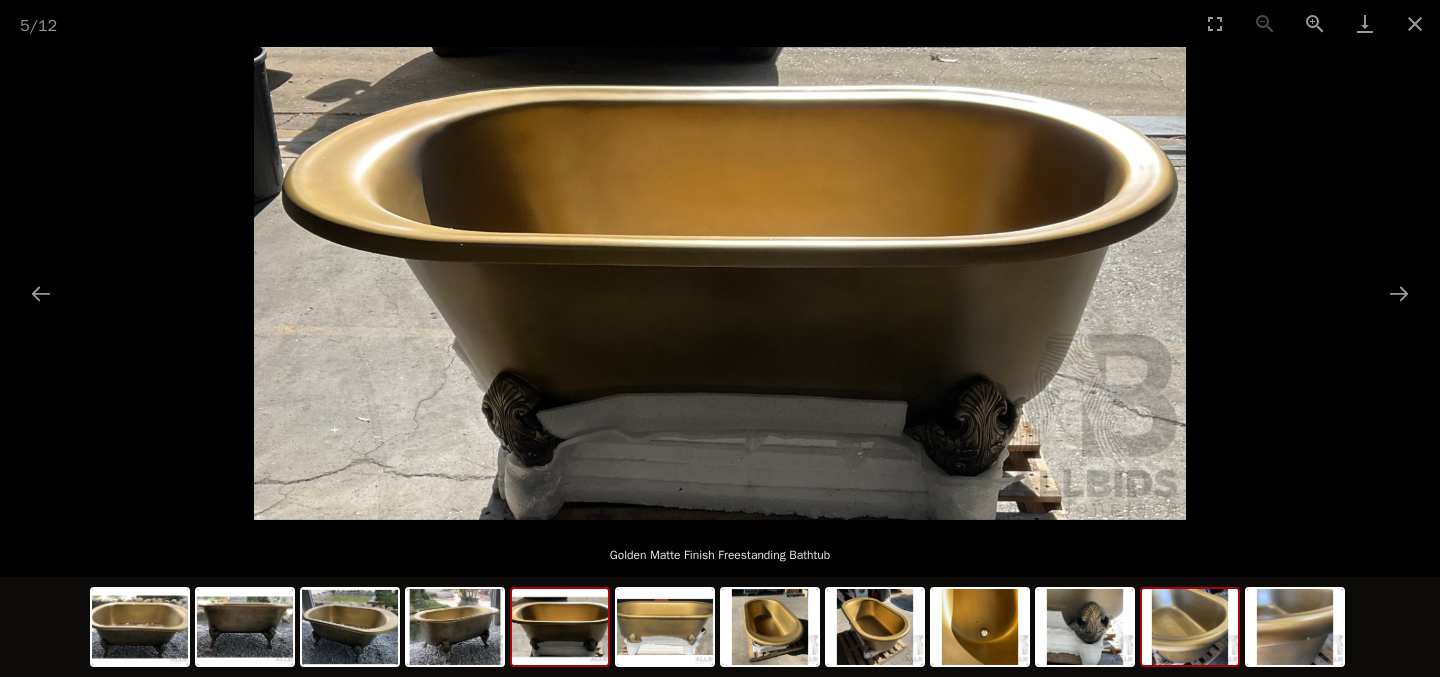 click at bounding box center [1190, 627] 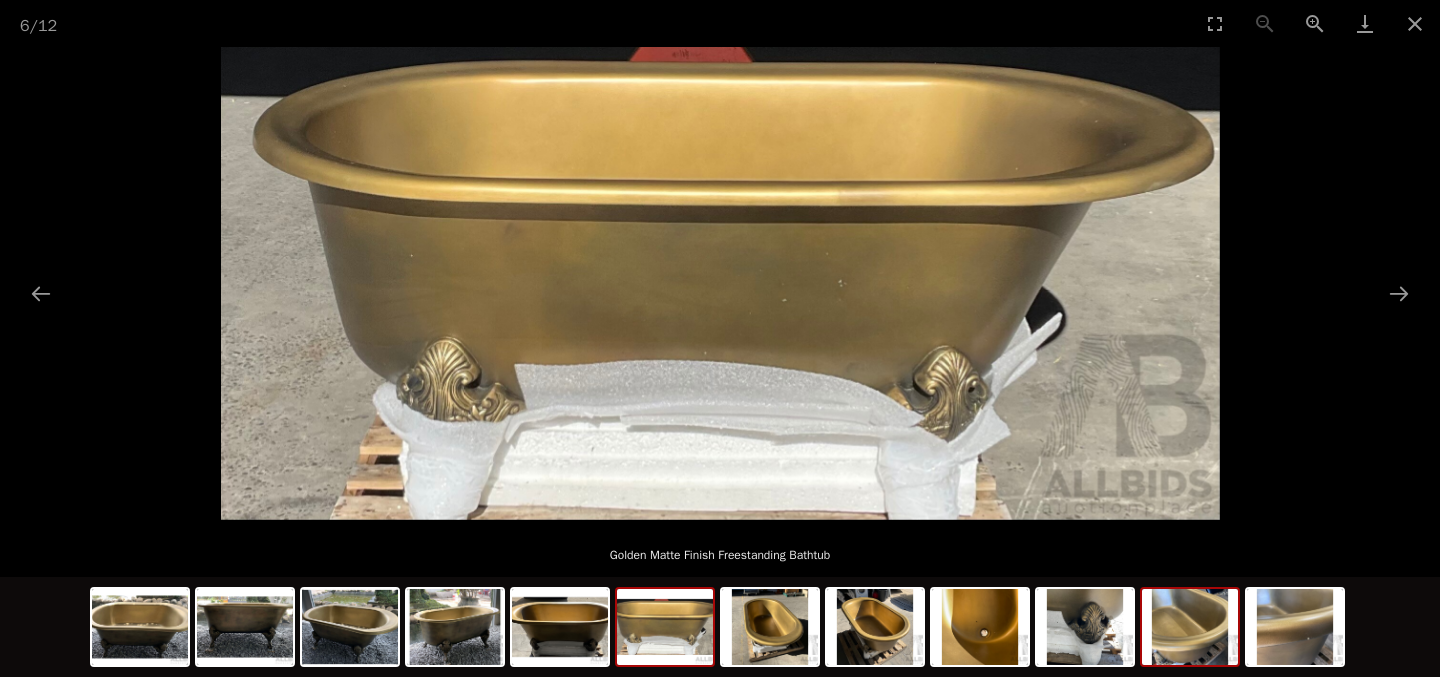 scroll, scrollTop: 401, scrollLeft: 0, axis: vertical 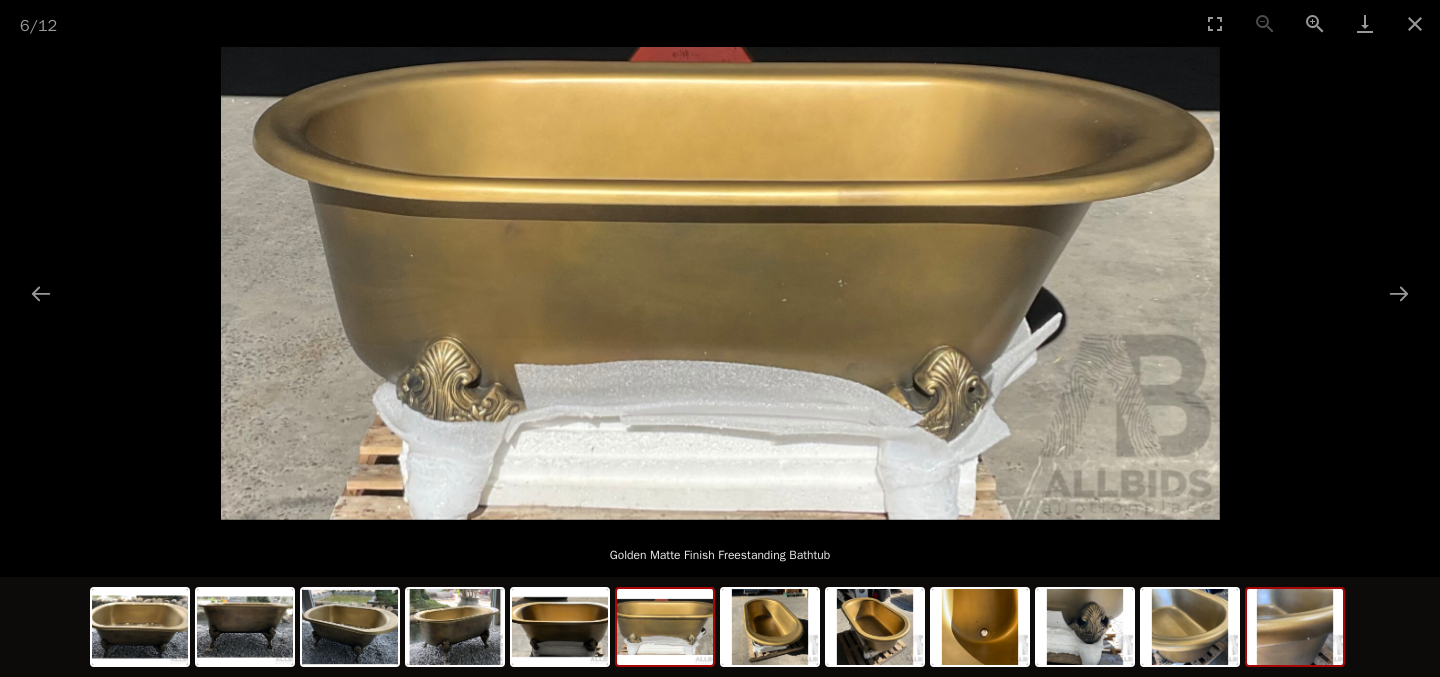 click at bounding box center [1295, 627] 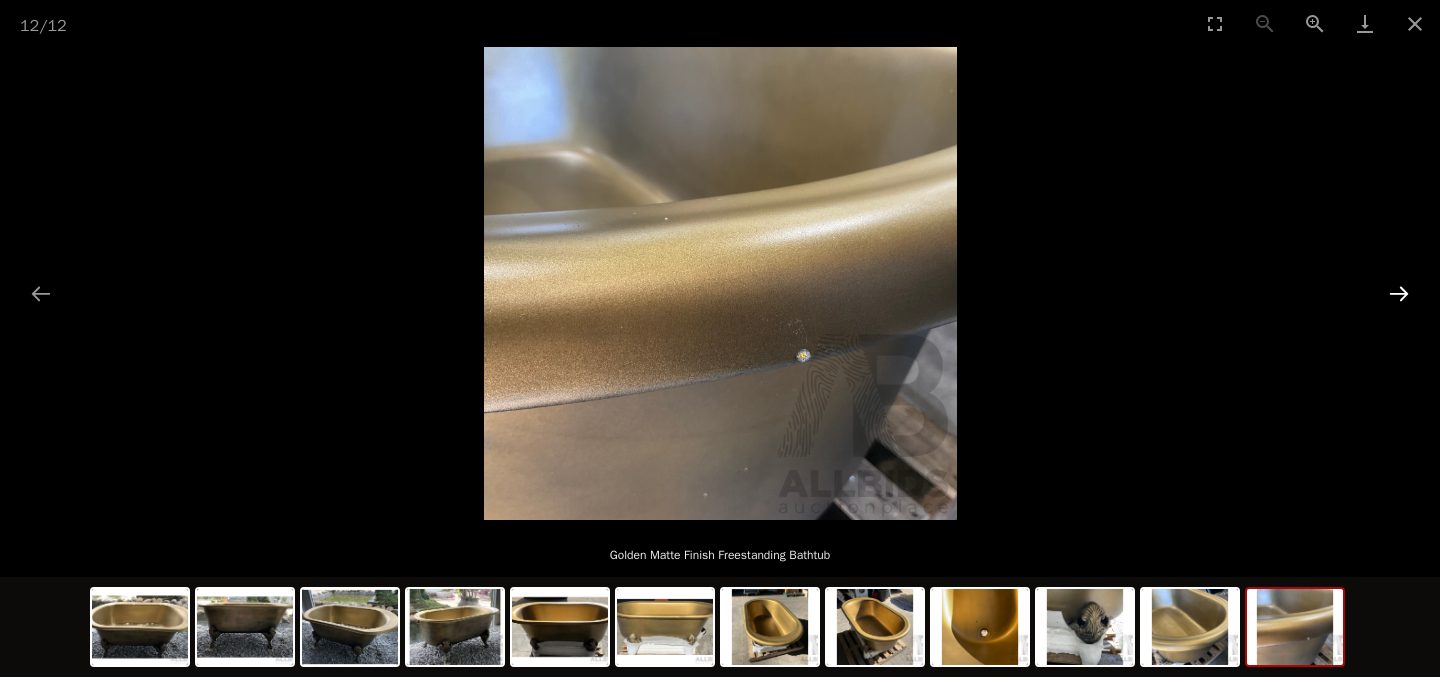 click at bounding box center [1399, 293] 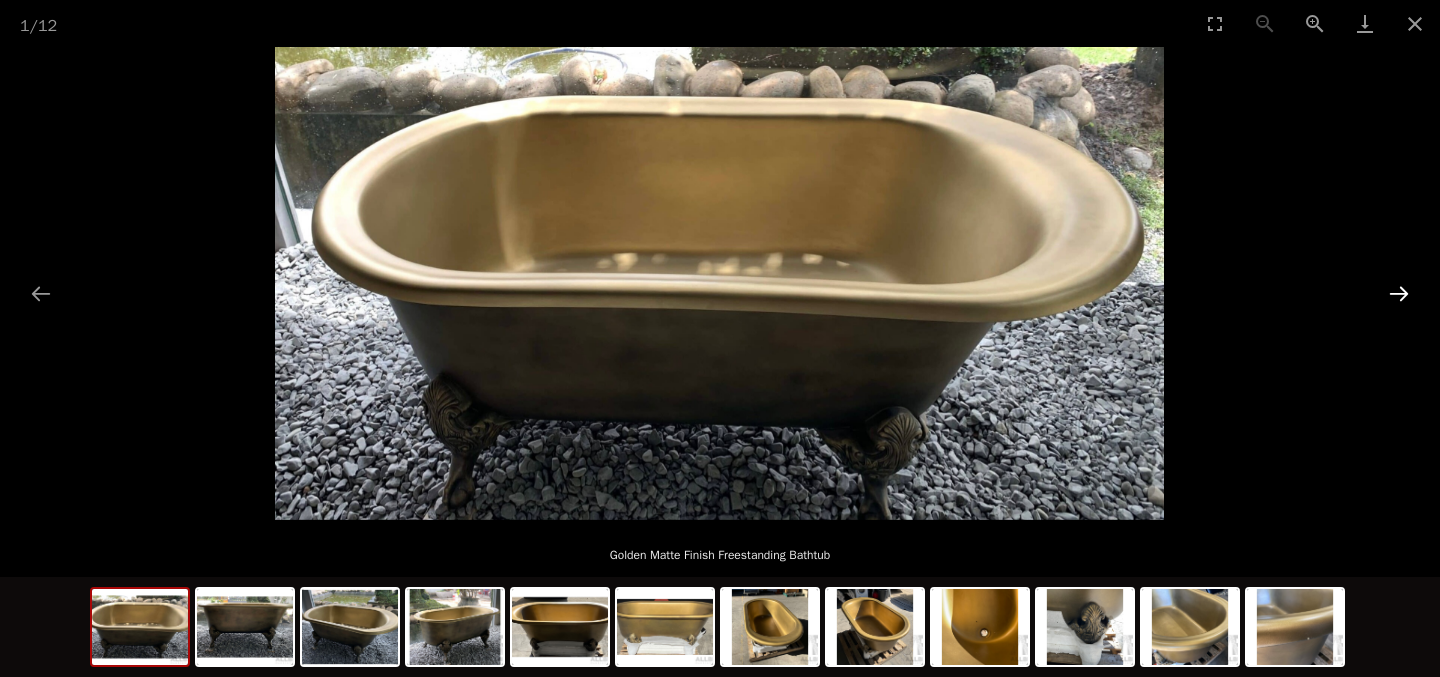 click at bounding box center [1399, 293] 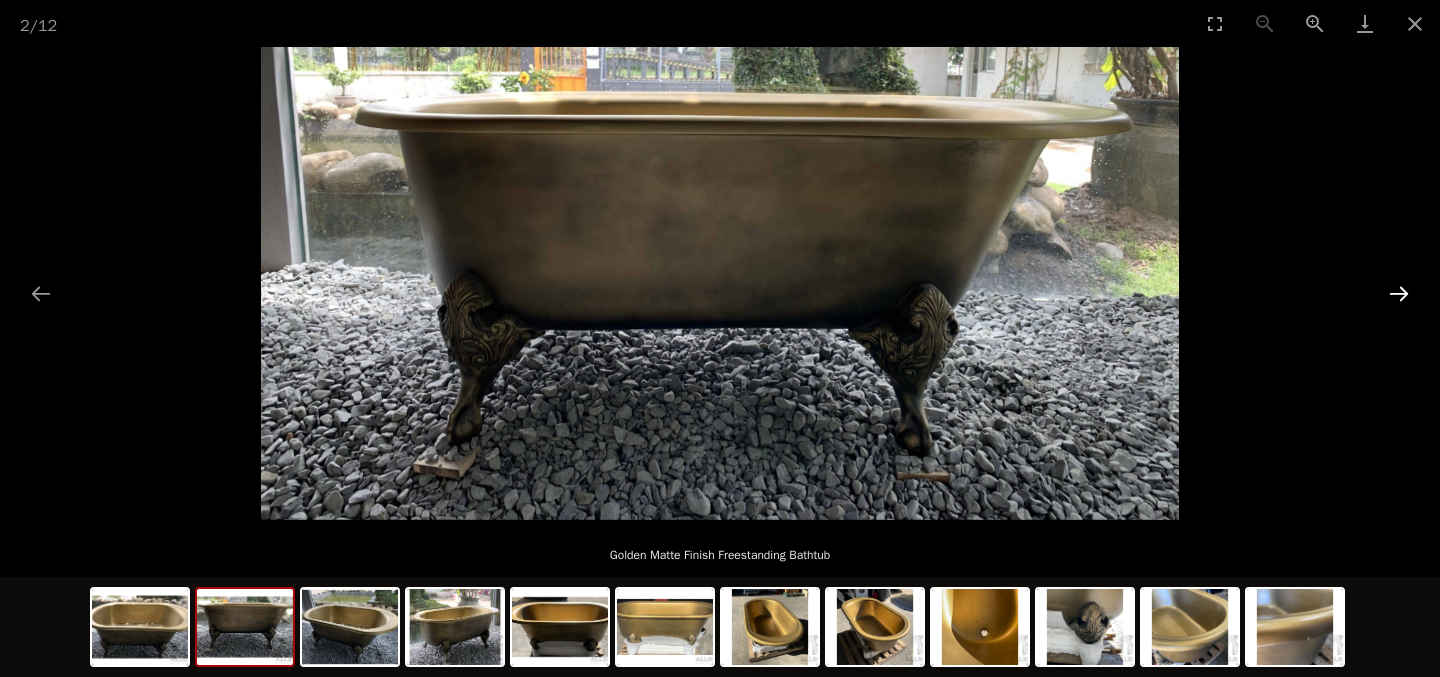 click at bounding box center [1399, 293] 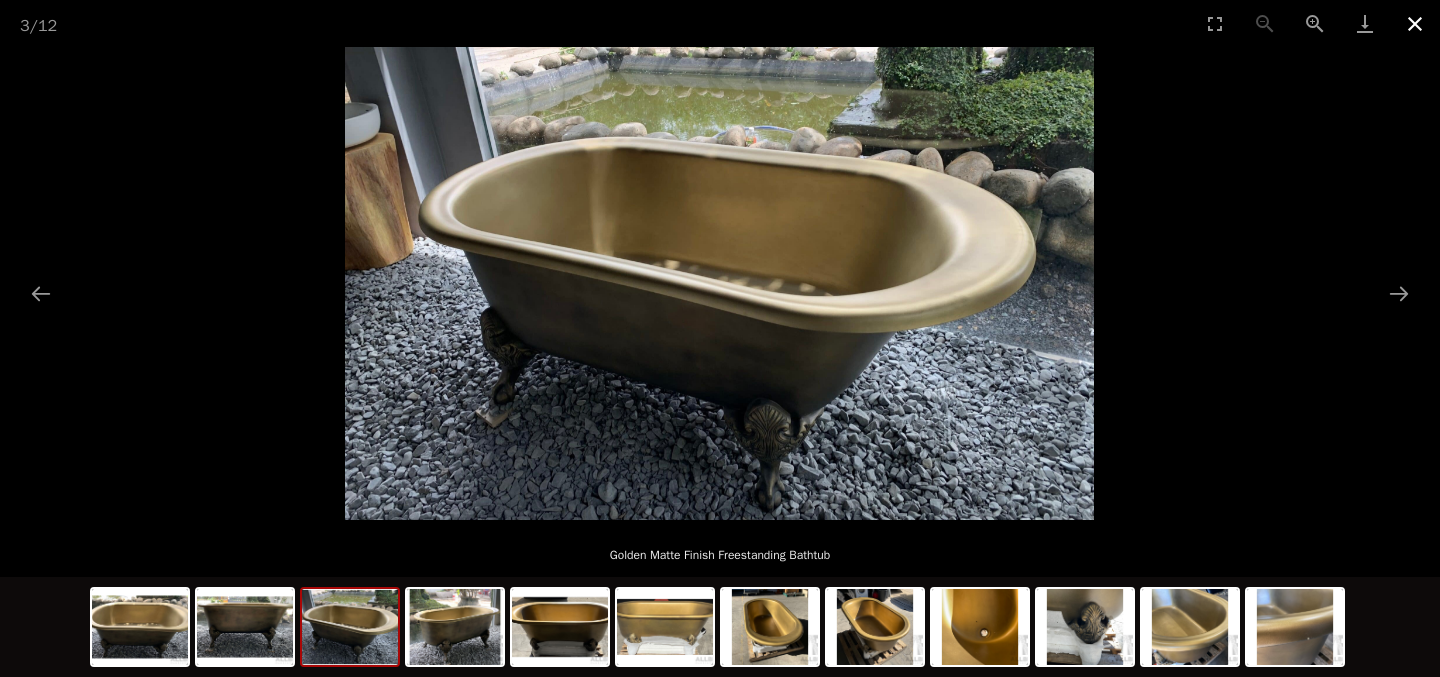 click at bounding box center (1415, 23) 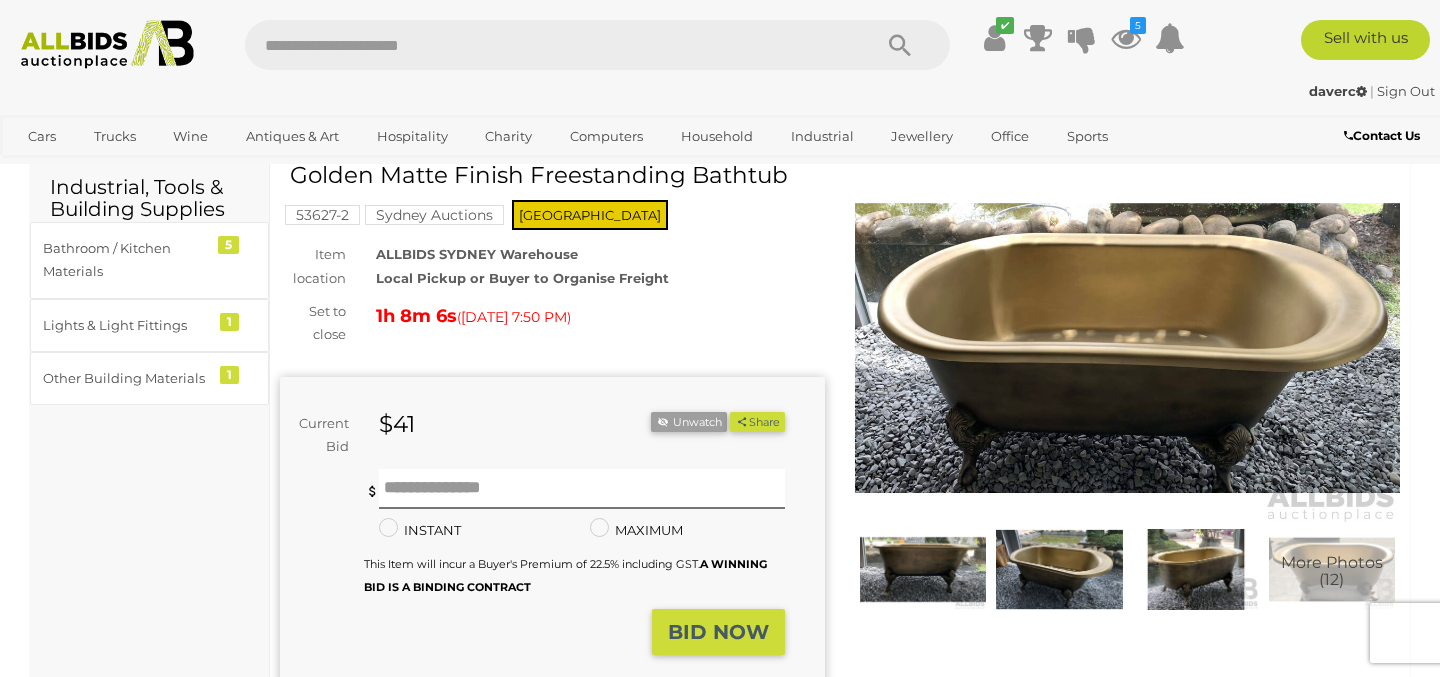 scroll, scrollTop: 0, scrollLeft: 0, axis: both 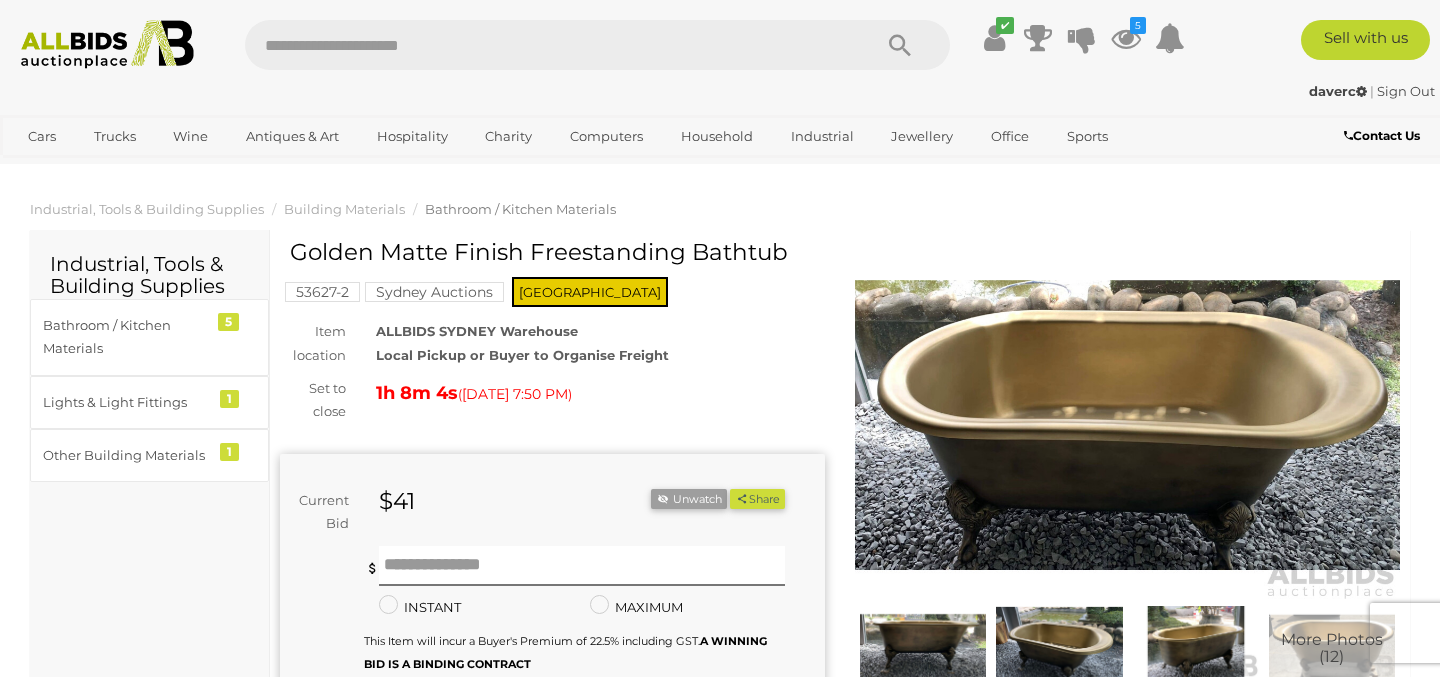 click at bounding box center [1127, 425] 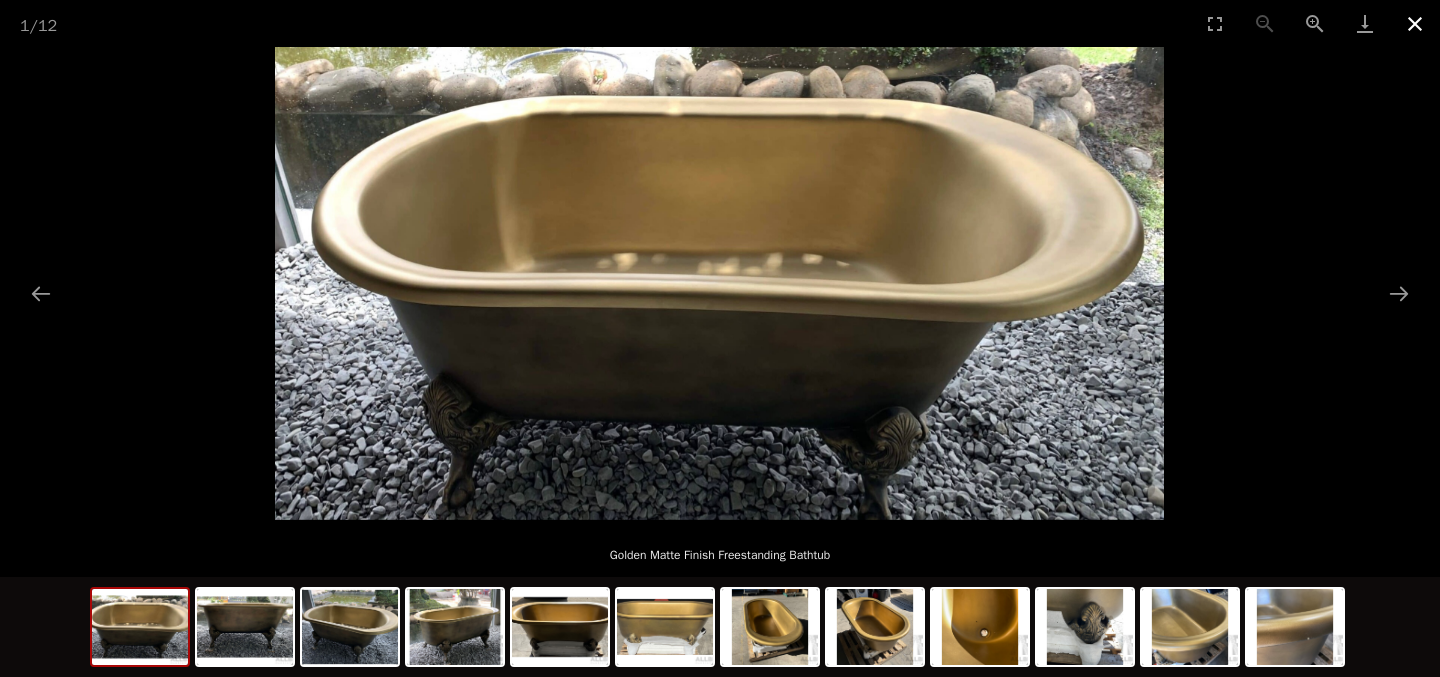 click at bounding box center [1415, 23] 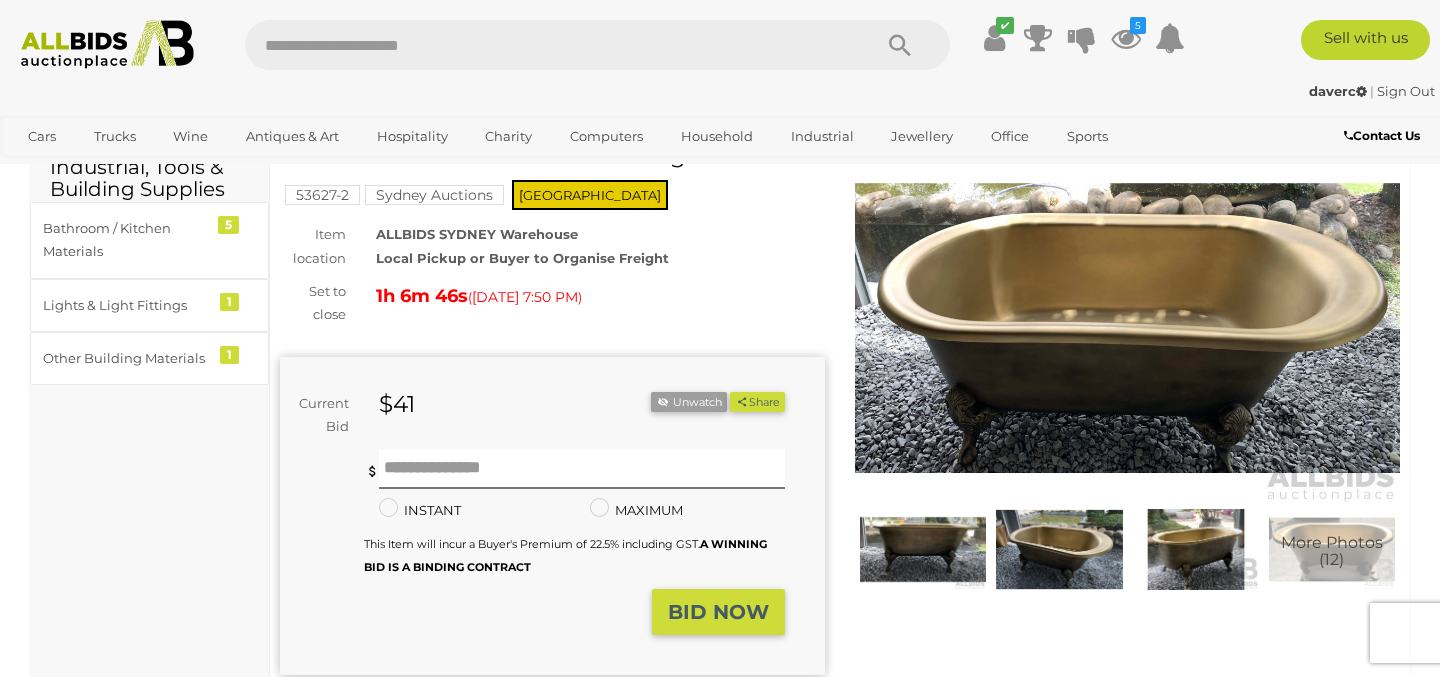 scroll, scrollTop: 103, scrollLeft: 0, axis: vertical 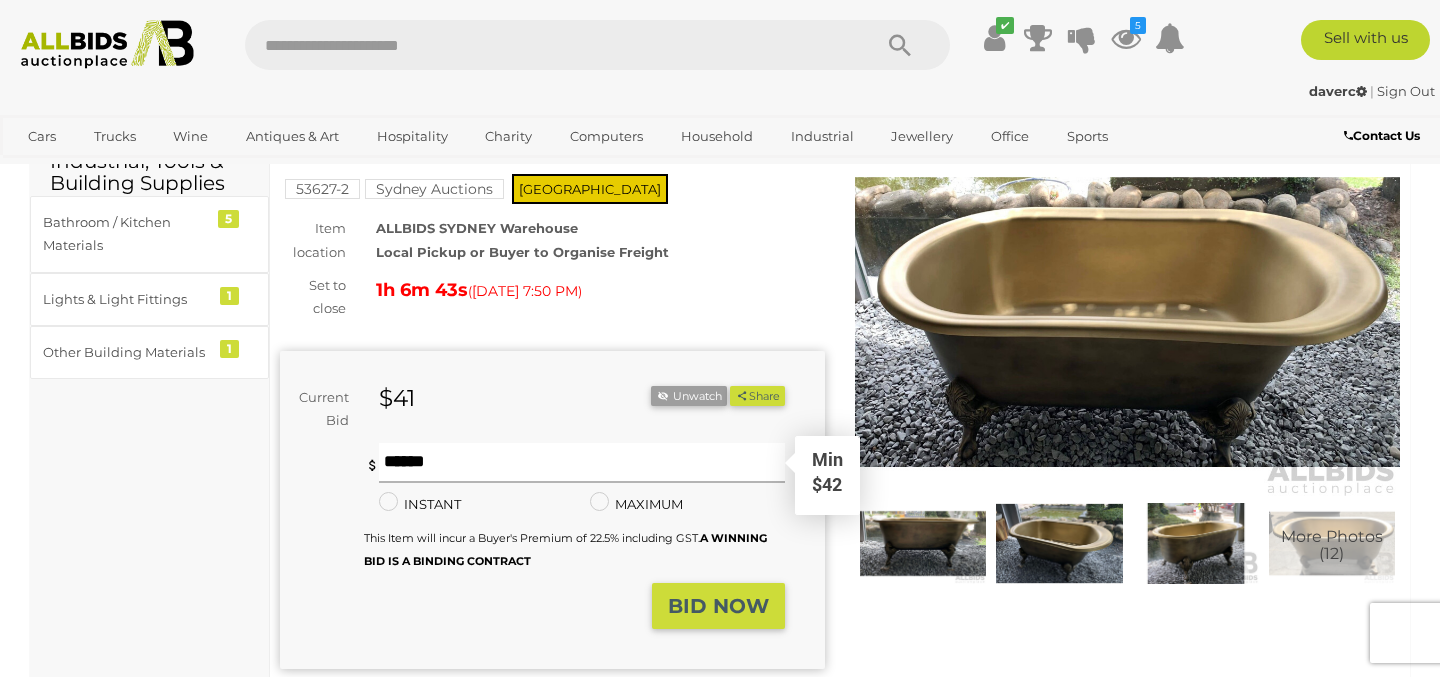 click at bounding box center (582, 463) 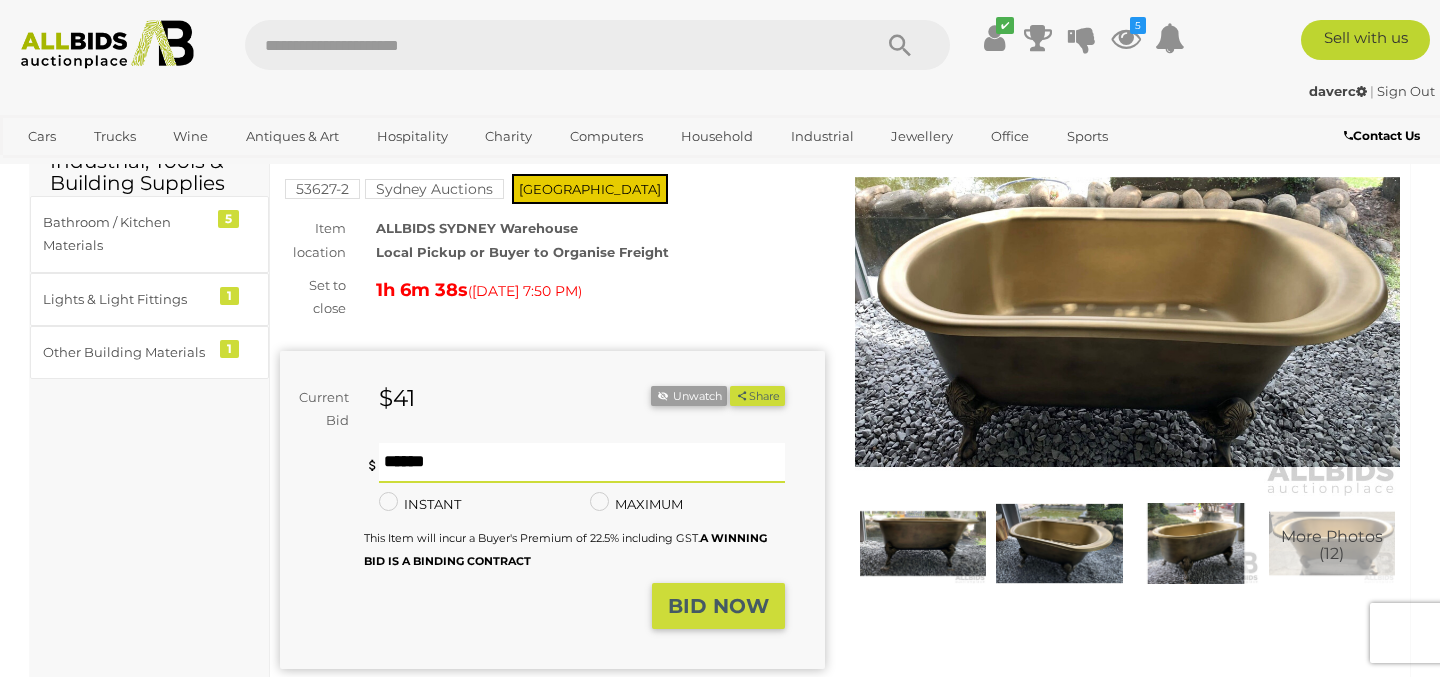 type on "**" 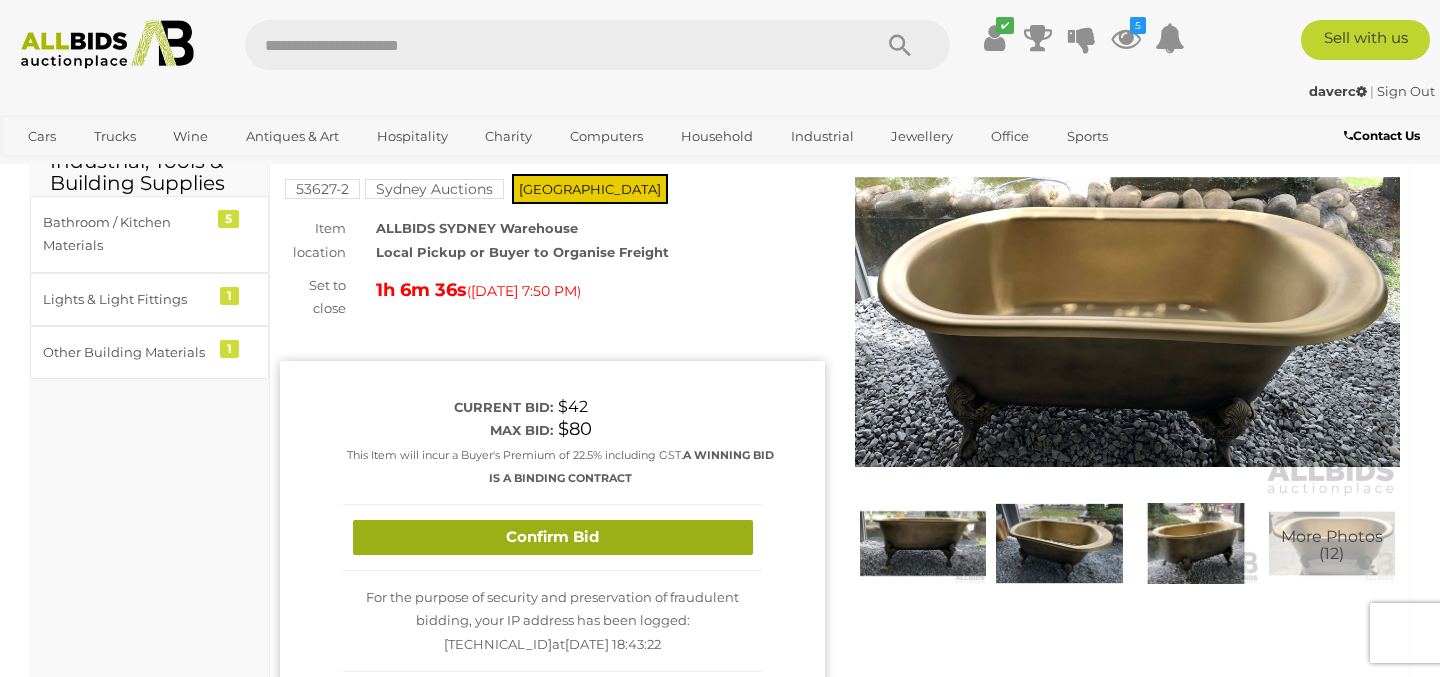 click on "Confirm Bid" at bounding box center [553, 537] 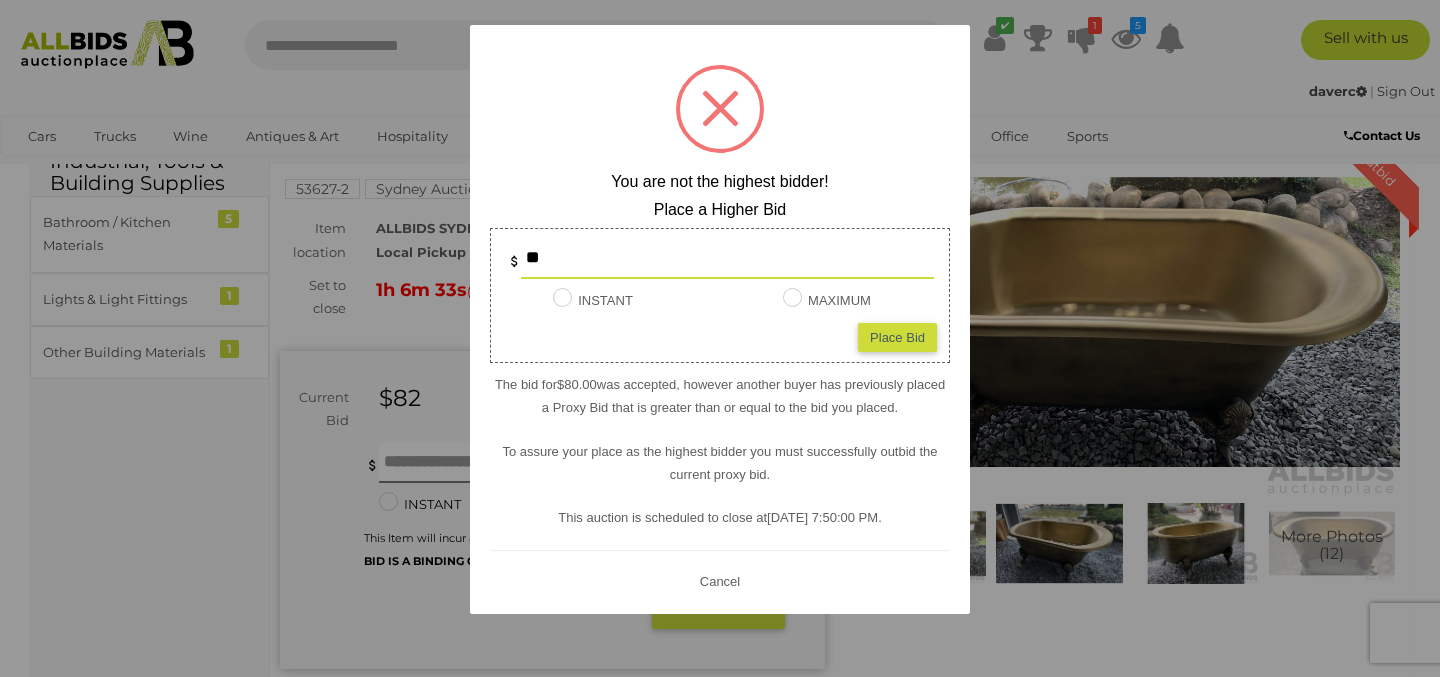 click on "Place Bid" at bounding box center [897, 336] 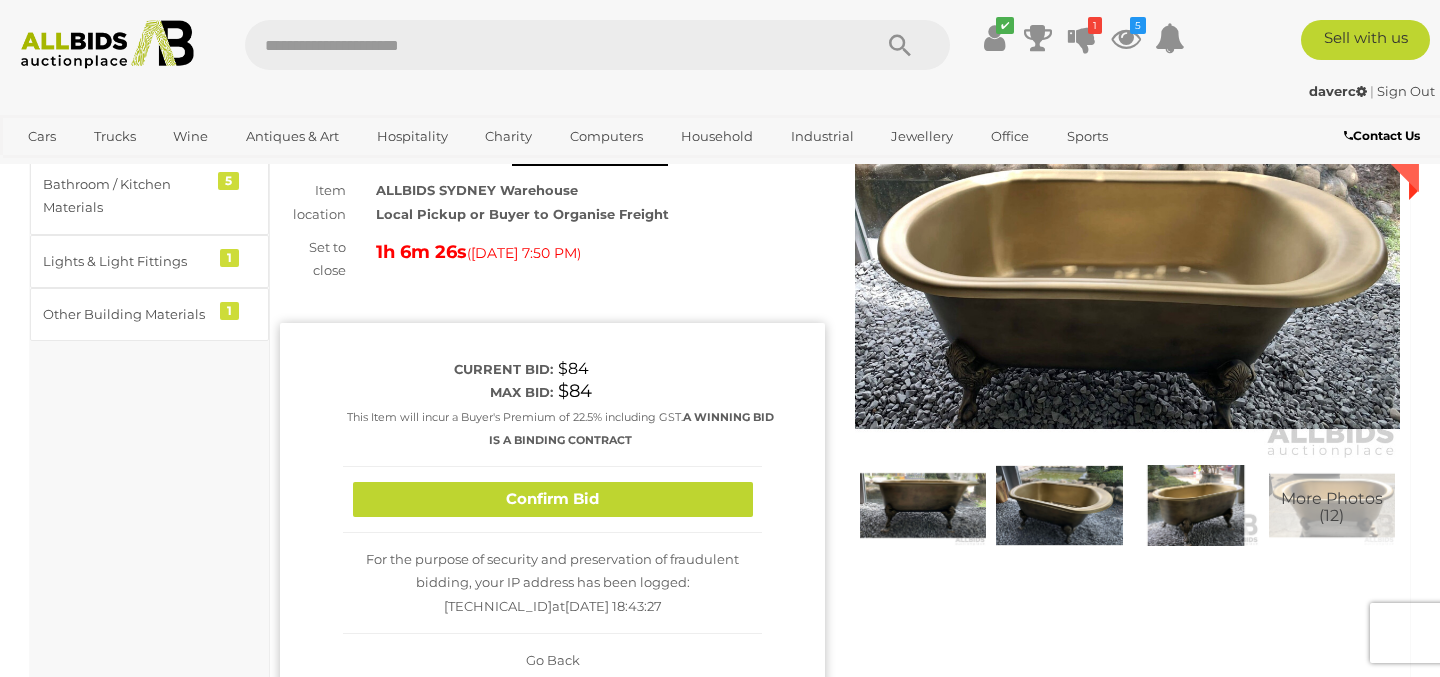 scroll, scrollTop: 122, scrollLeft: 0, axis: vertical 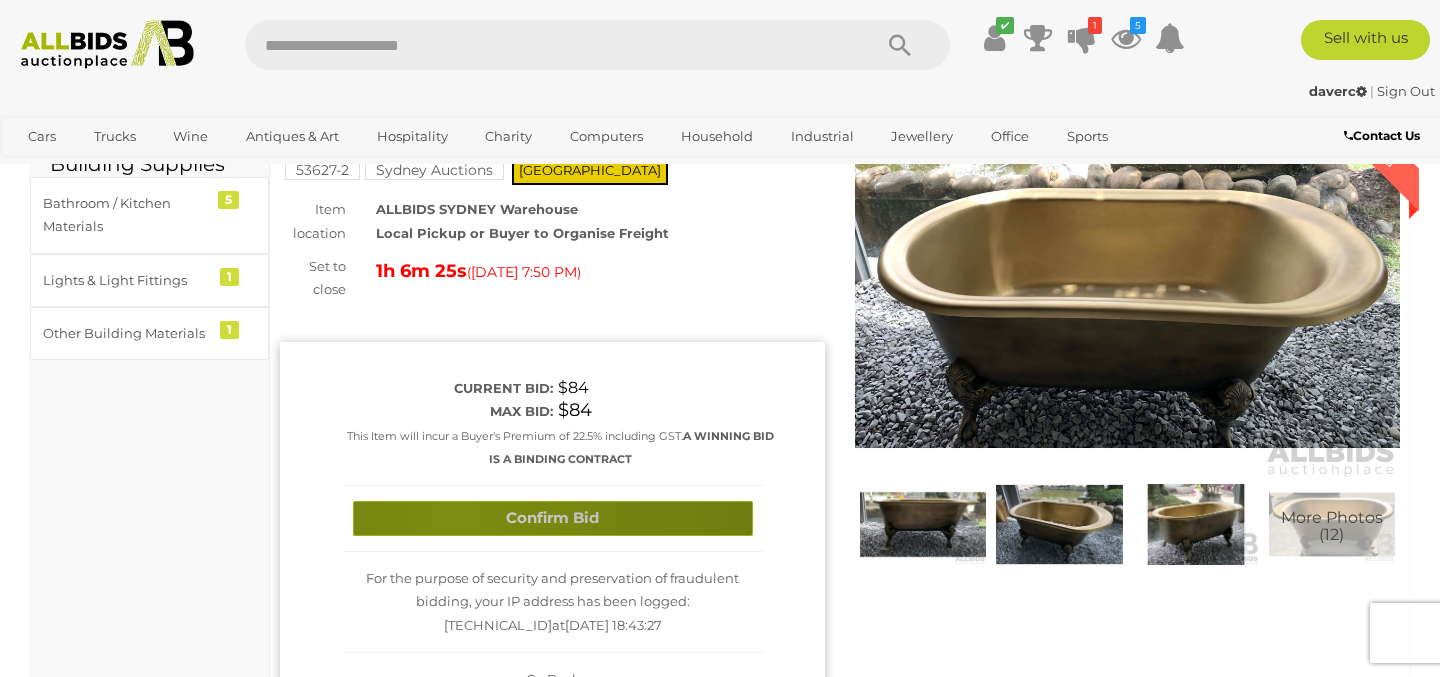 click on "Confirm Bid" at bounding box center (553, 518) 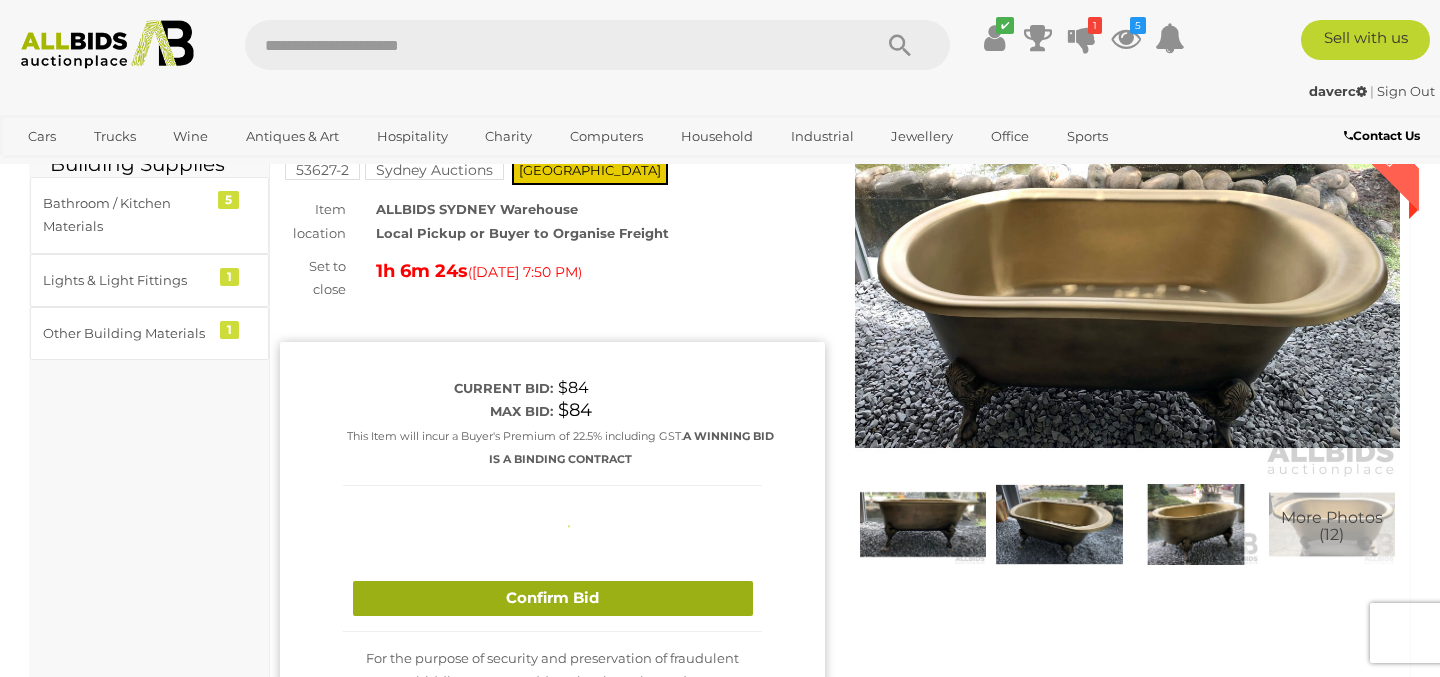 type 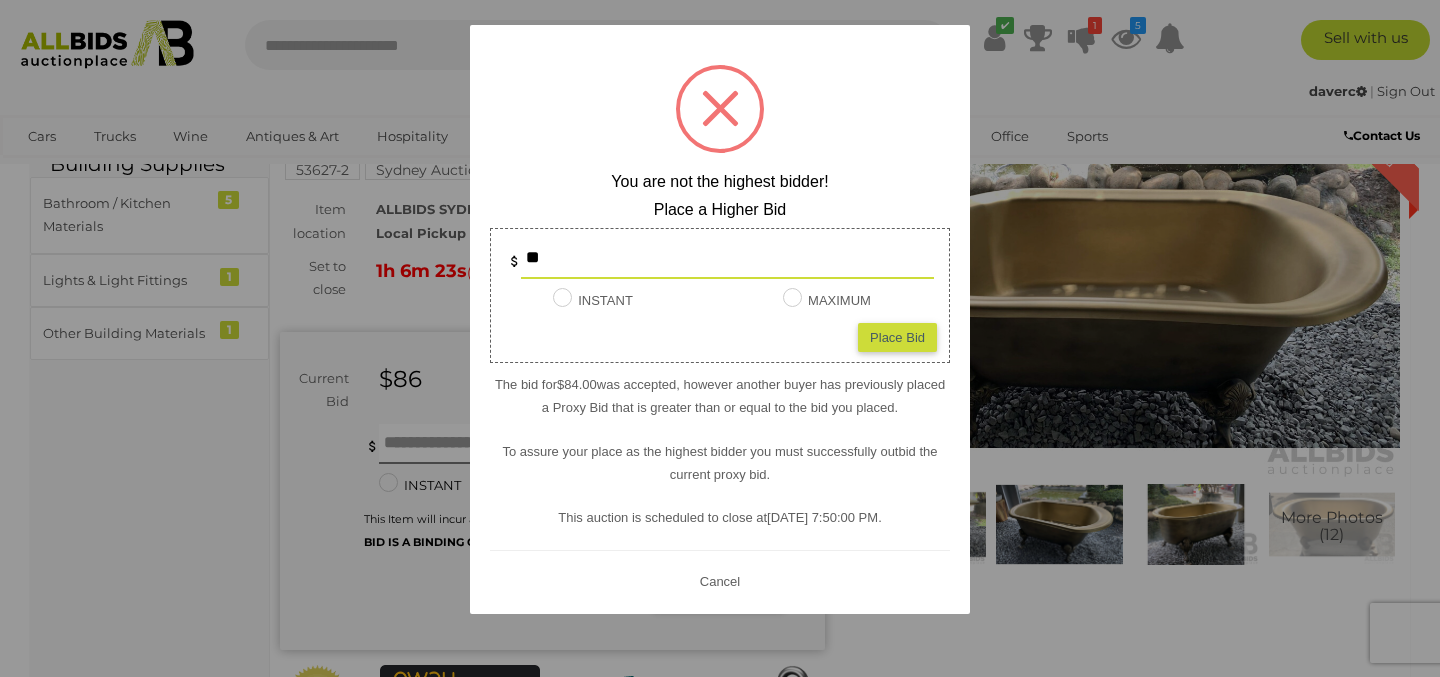 drag, startPoint x: 595, startPoint y: 255, endPoint x: 410, endPoint y: 204, distance: 191.90102 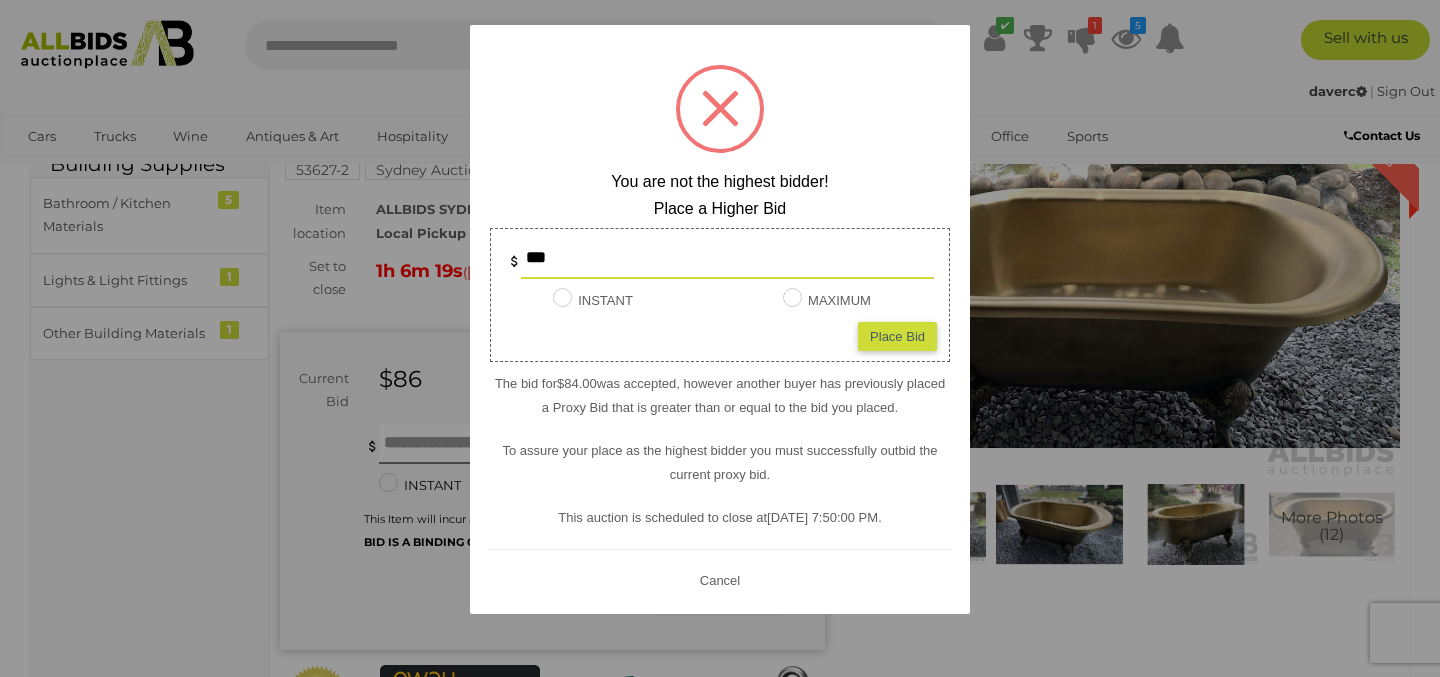 type on "***" 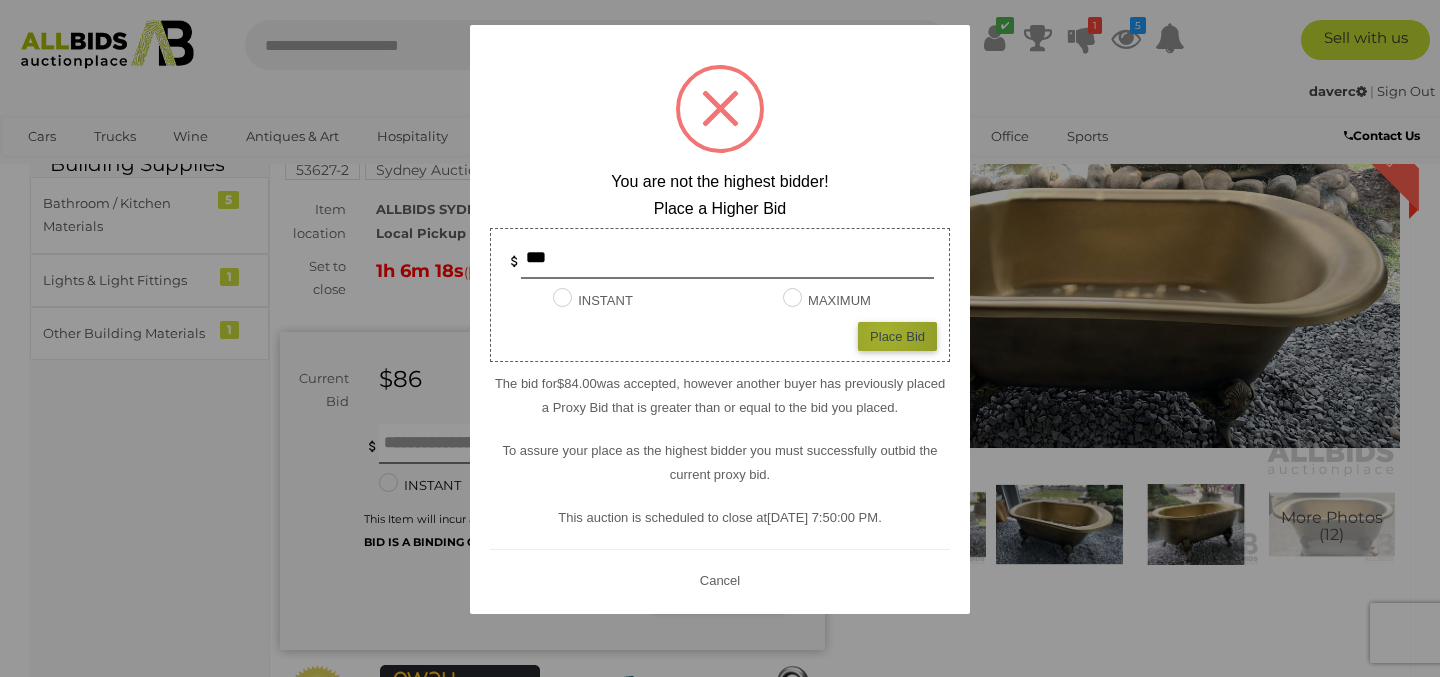 click on "Place Bid" at bounding box center (897, 336) 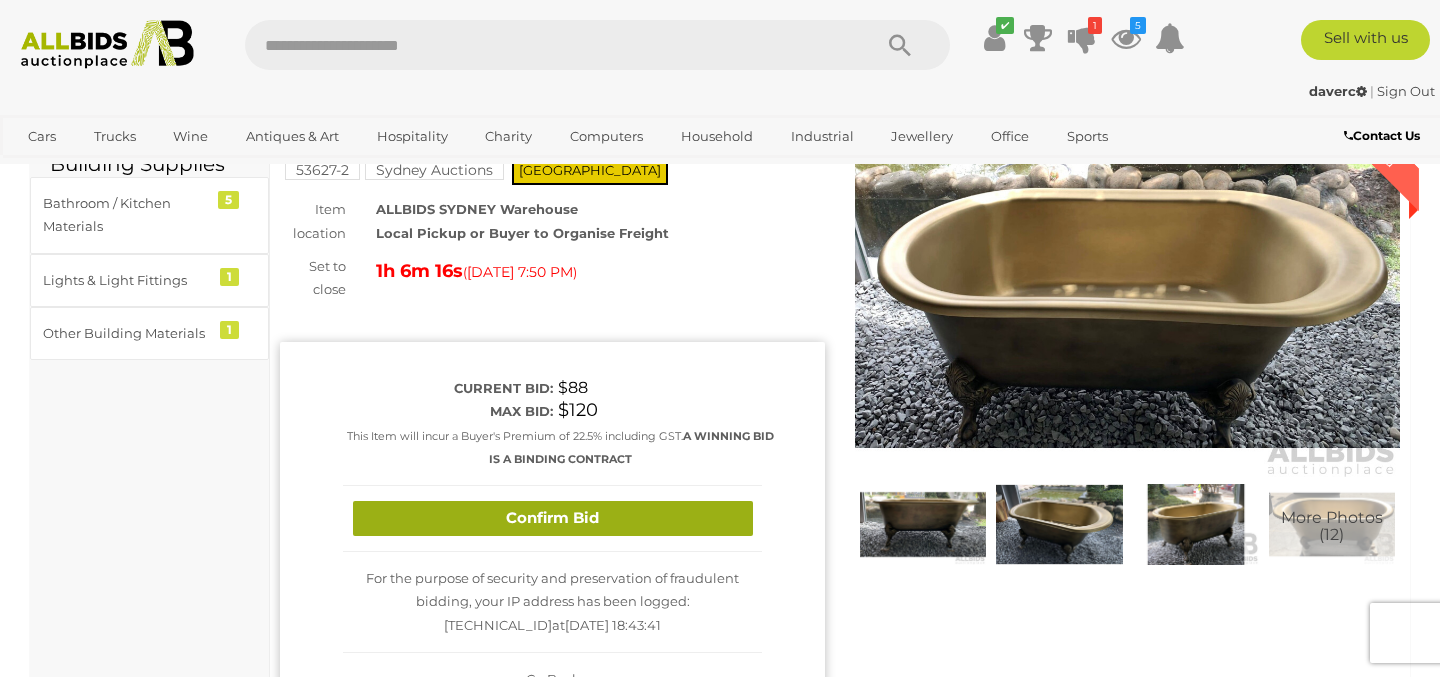 click on "Confirm Bid" at bounding box center (553, 518) 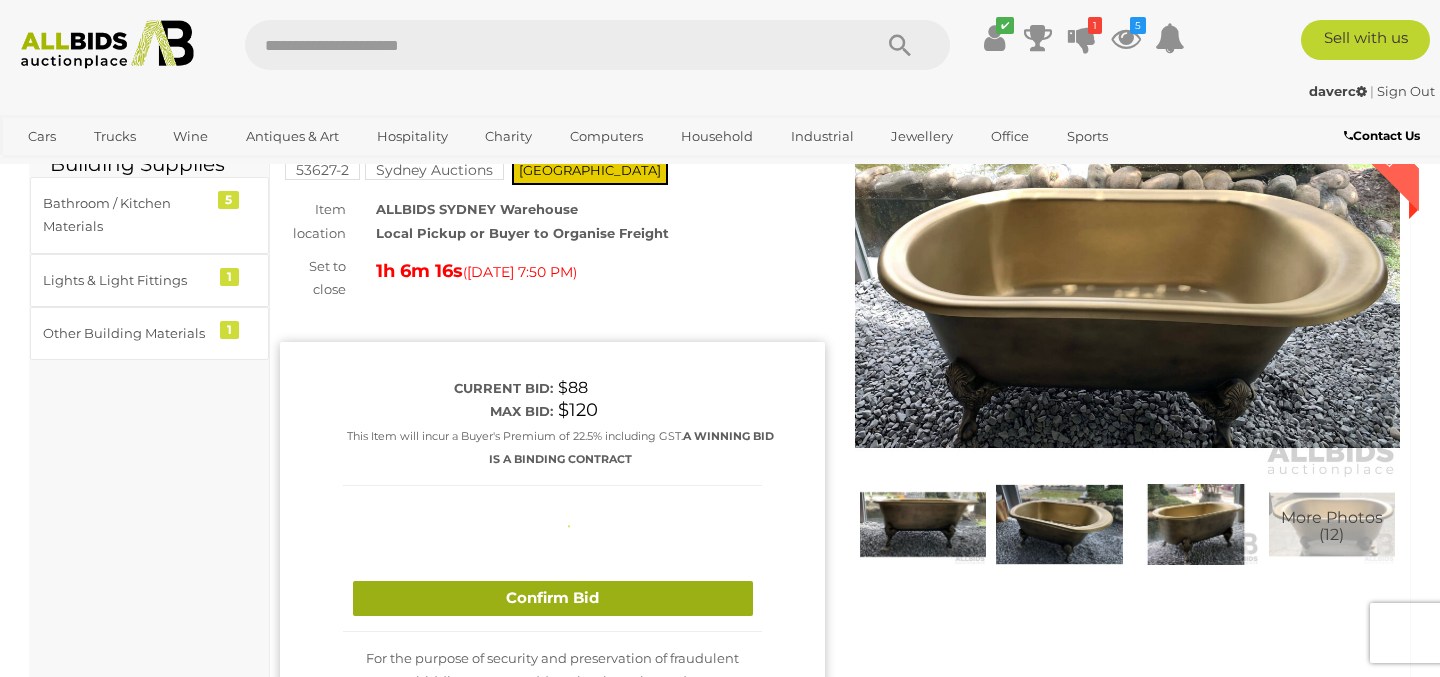 type 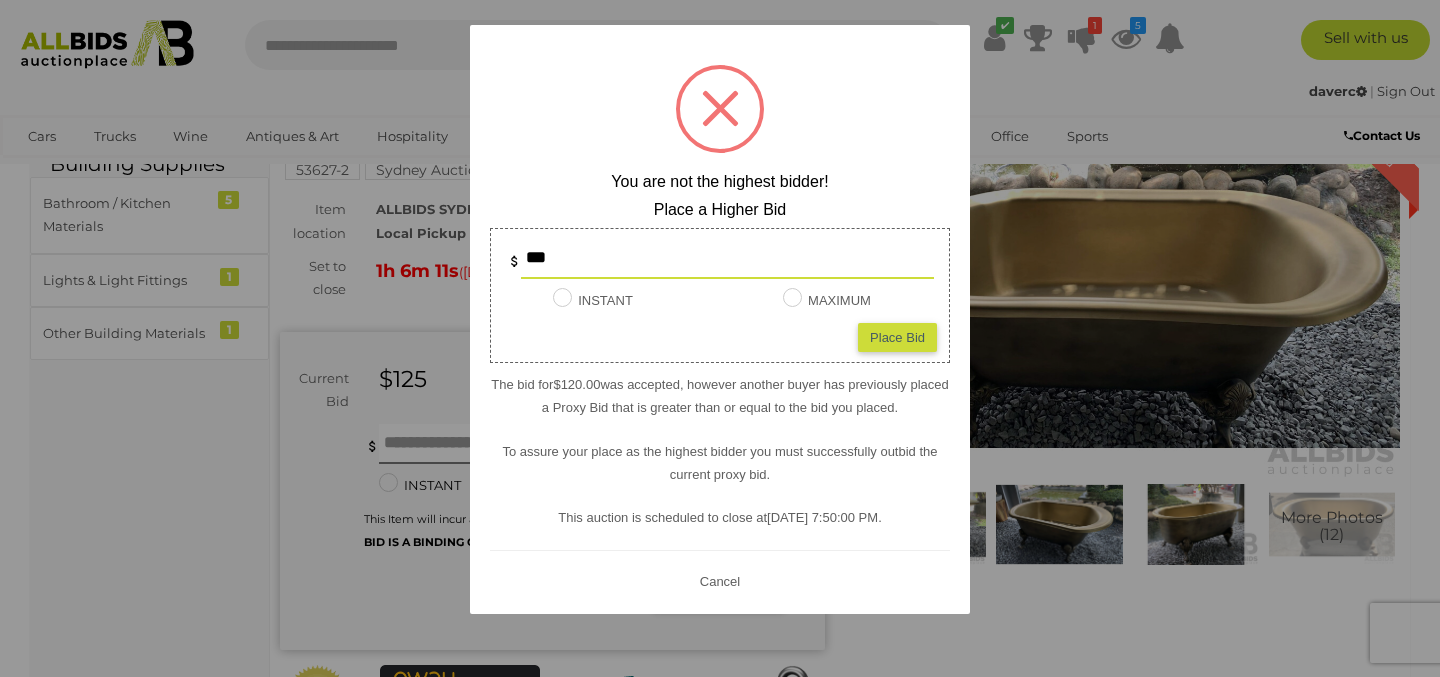 drag, startPoint x: 587, startPoint y: 269, endPoint x: 483, endPoint y: 236, distance: 109.11004 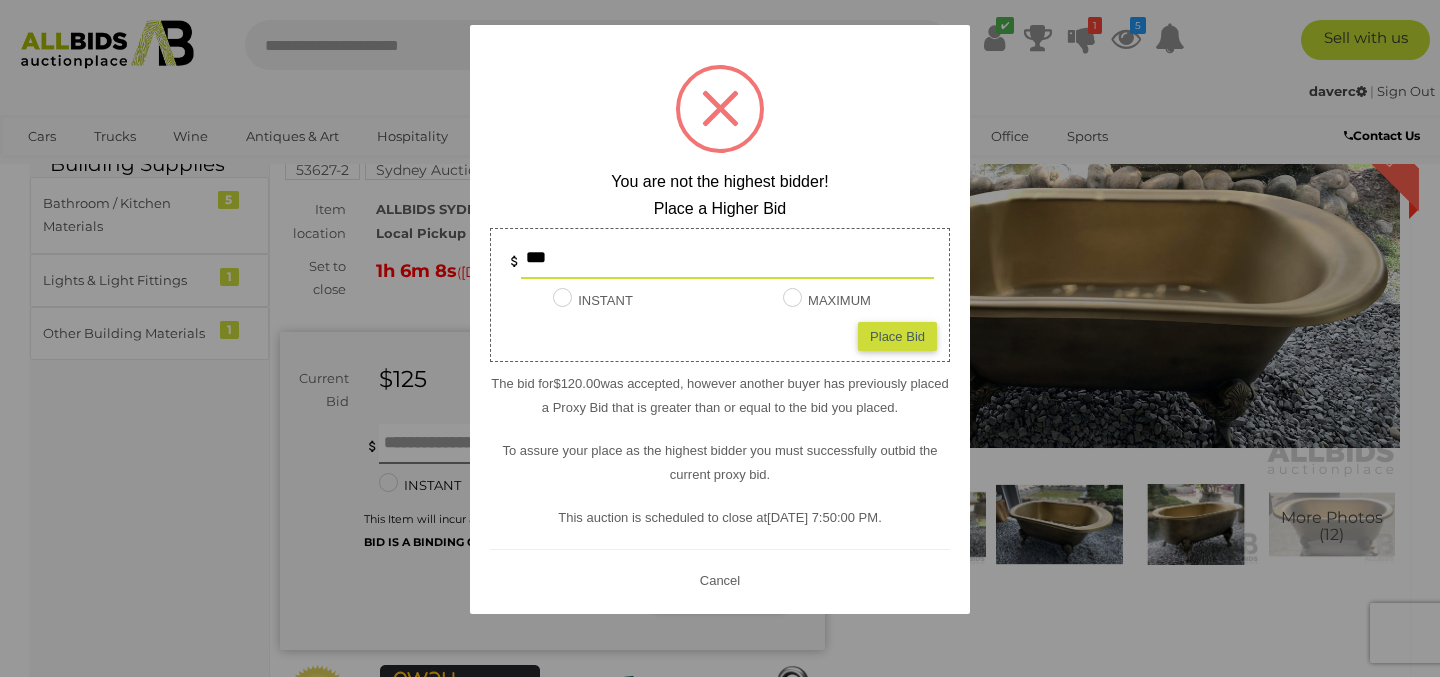 type on "***" 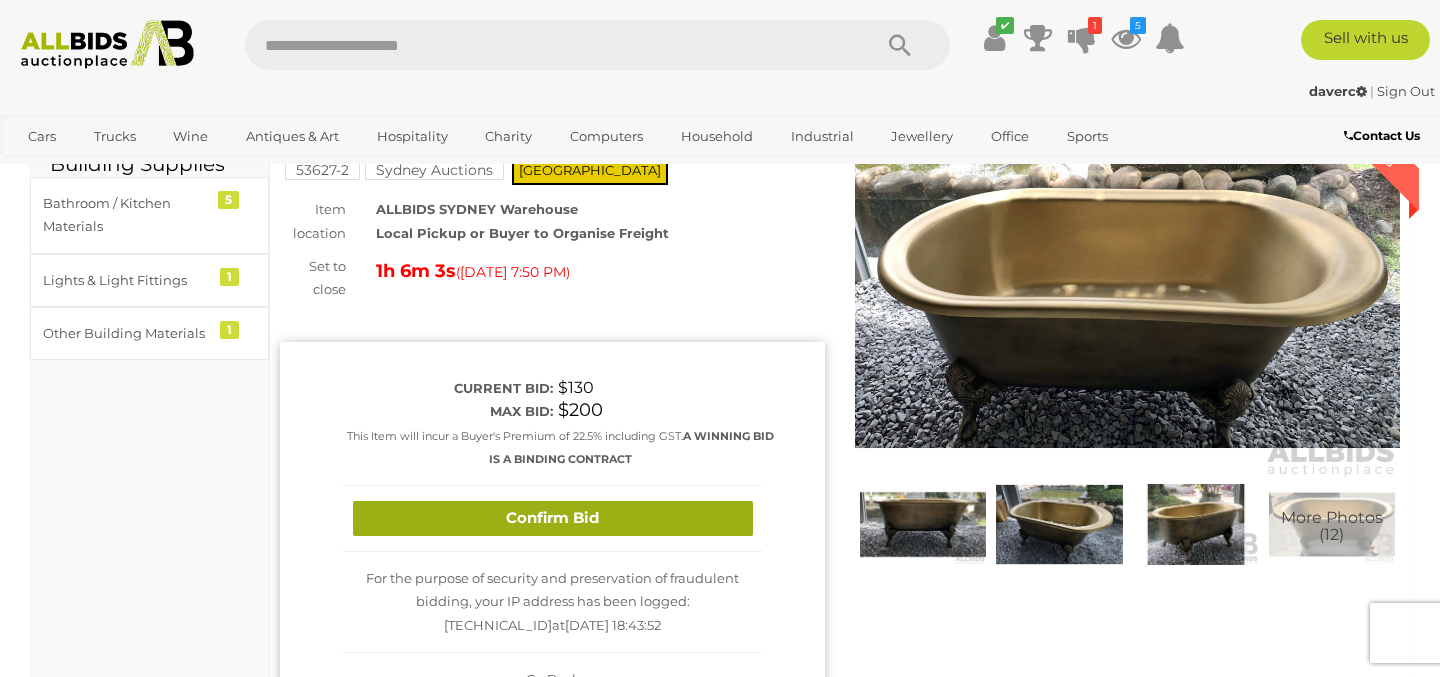 click on "Confirm Bid" at bounding box center (553, 518) 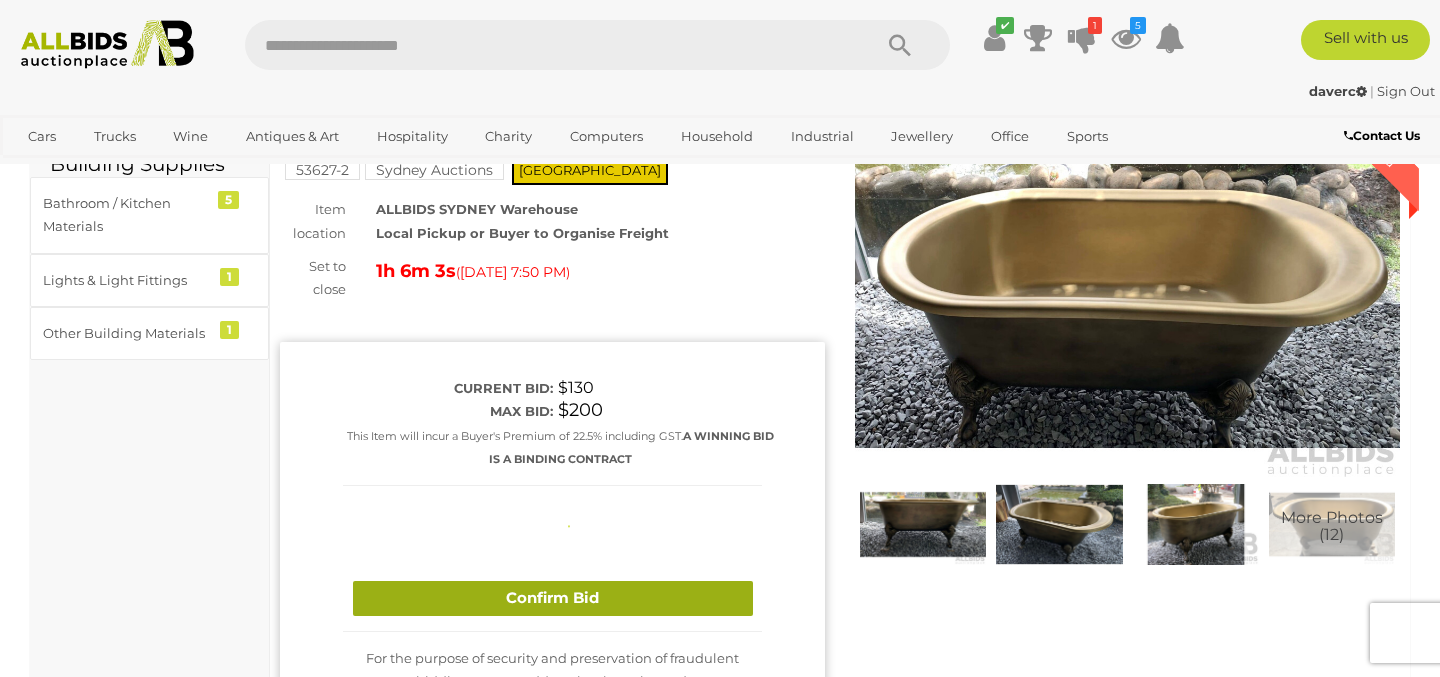 type 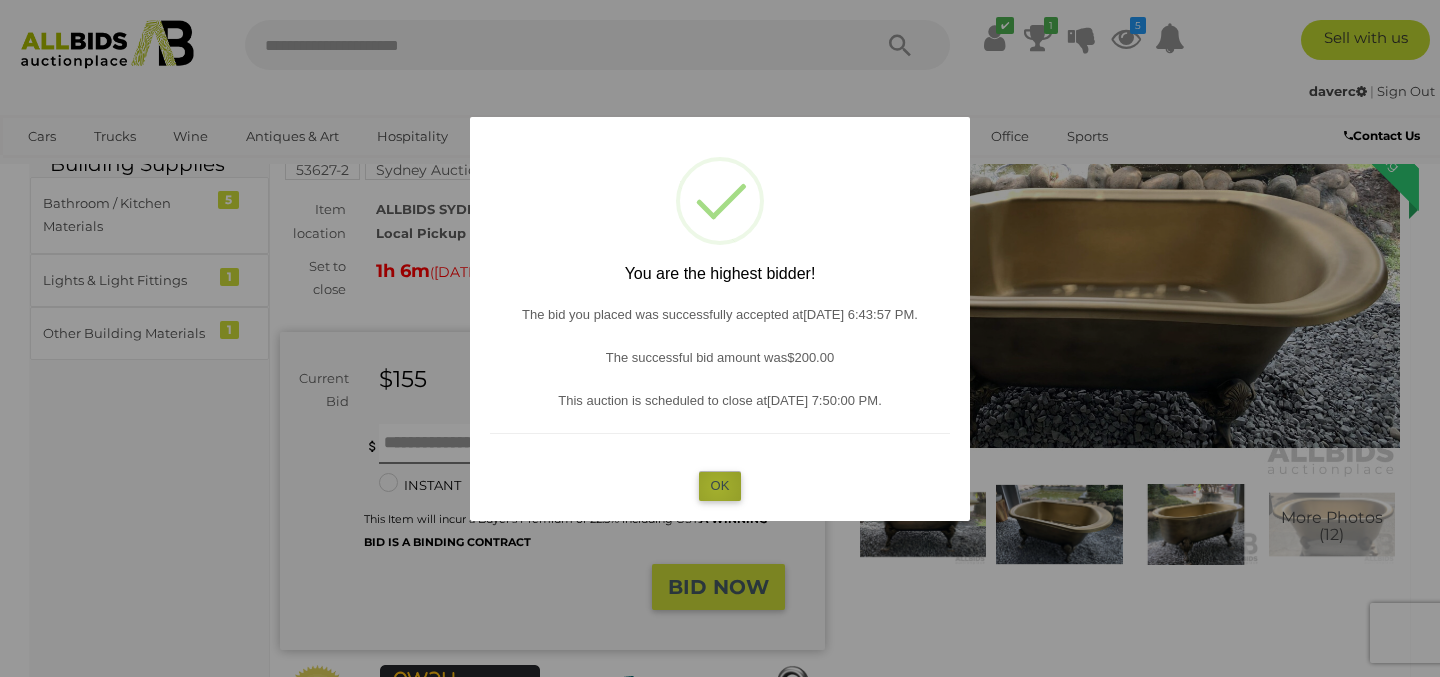 click on "OK" at bounding box center [720, 485] 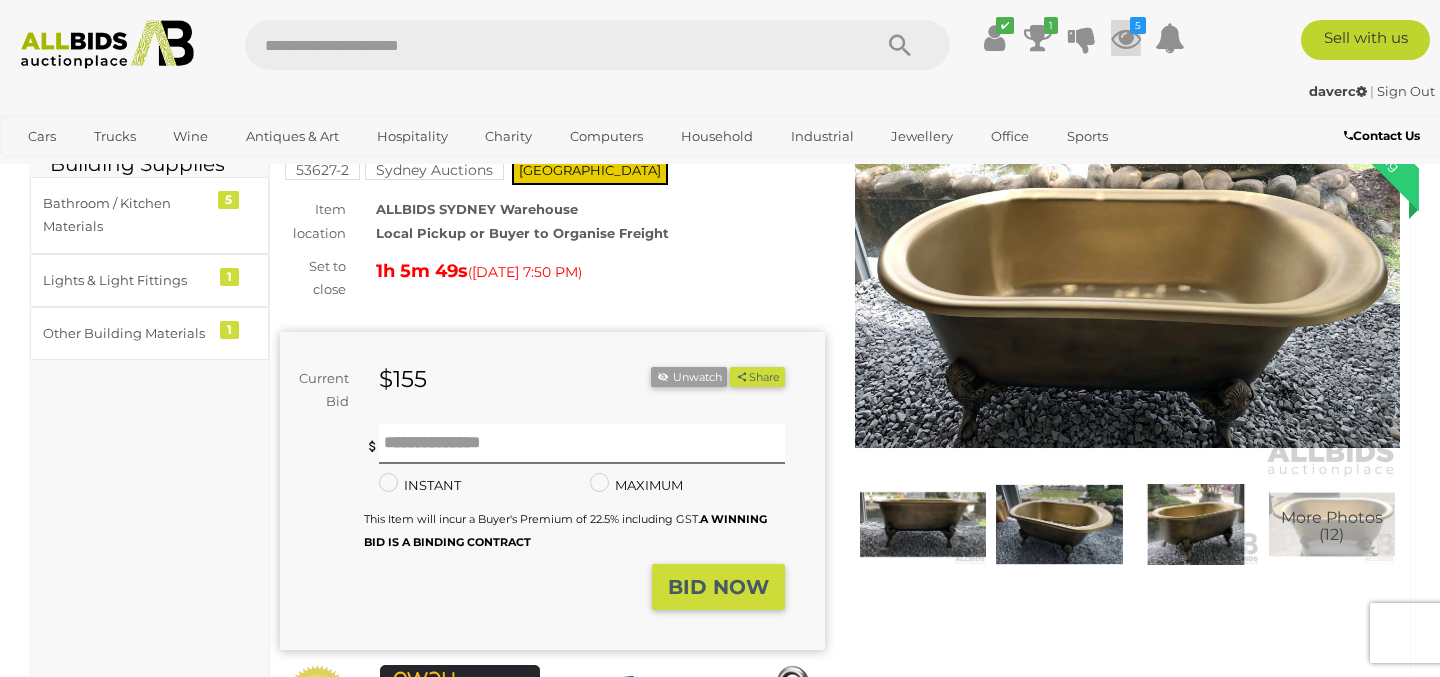 click at bounding box center (1126, 38) 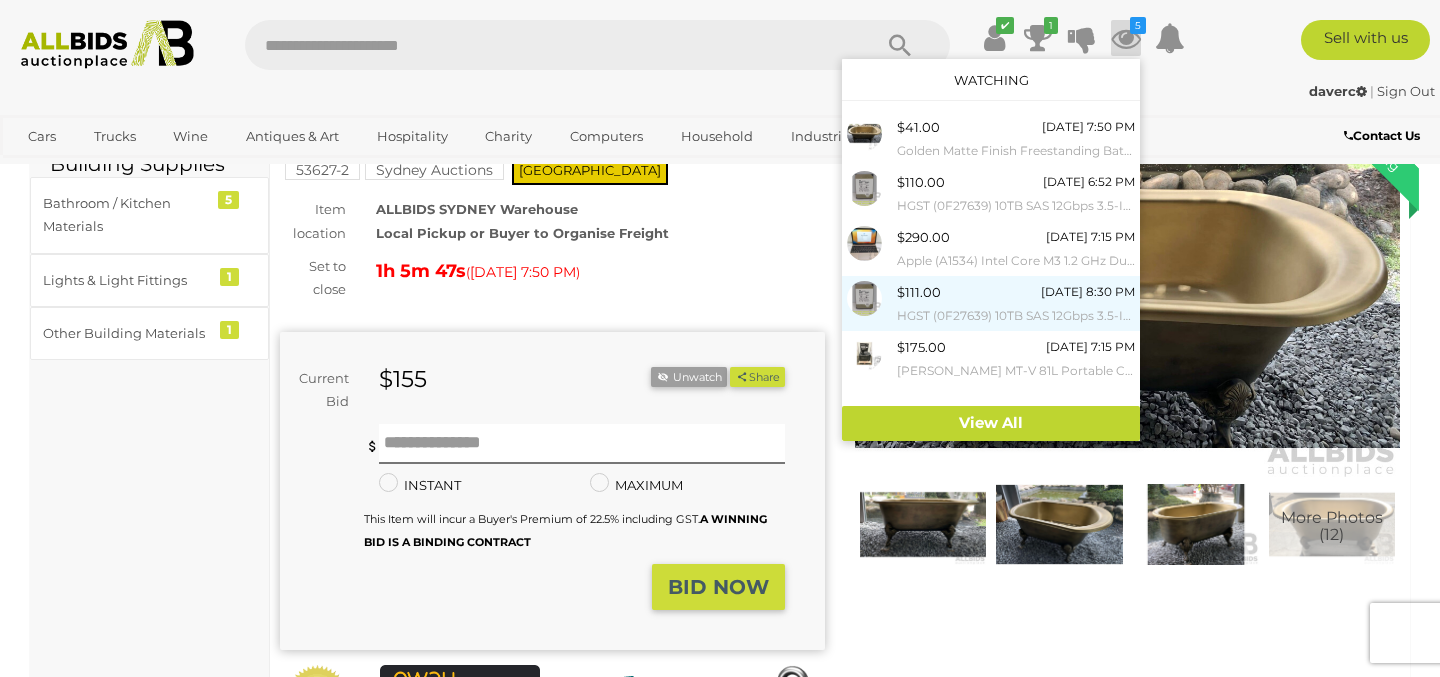 click on "$111.00
Tuesday 8:30 PM
HGST (0F27639) 10TB SAS 12Gbps 3.5-Inch Hard Drive" at bounding box center [1016, 303] 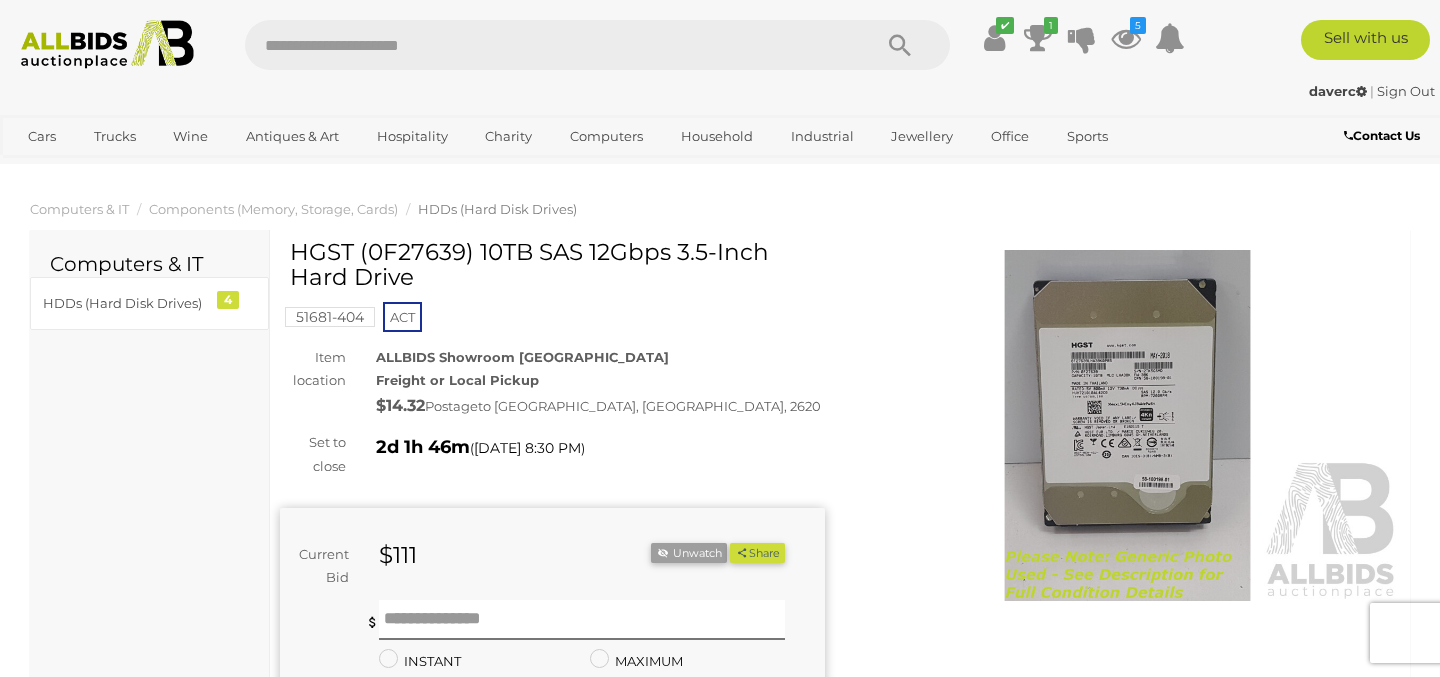 scroll, scrollTop: 0, scrollLeft: 0, axis: both 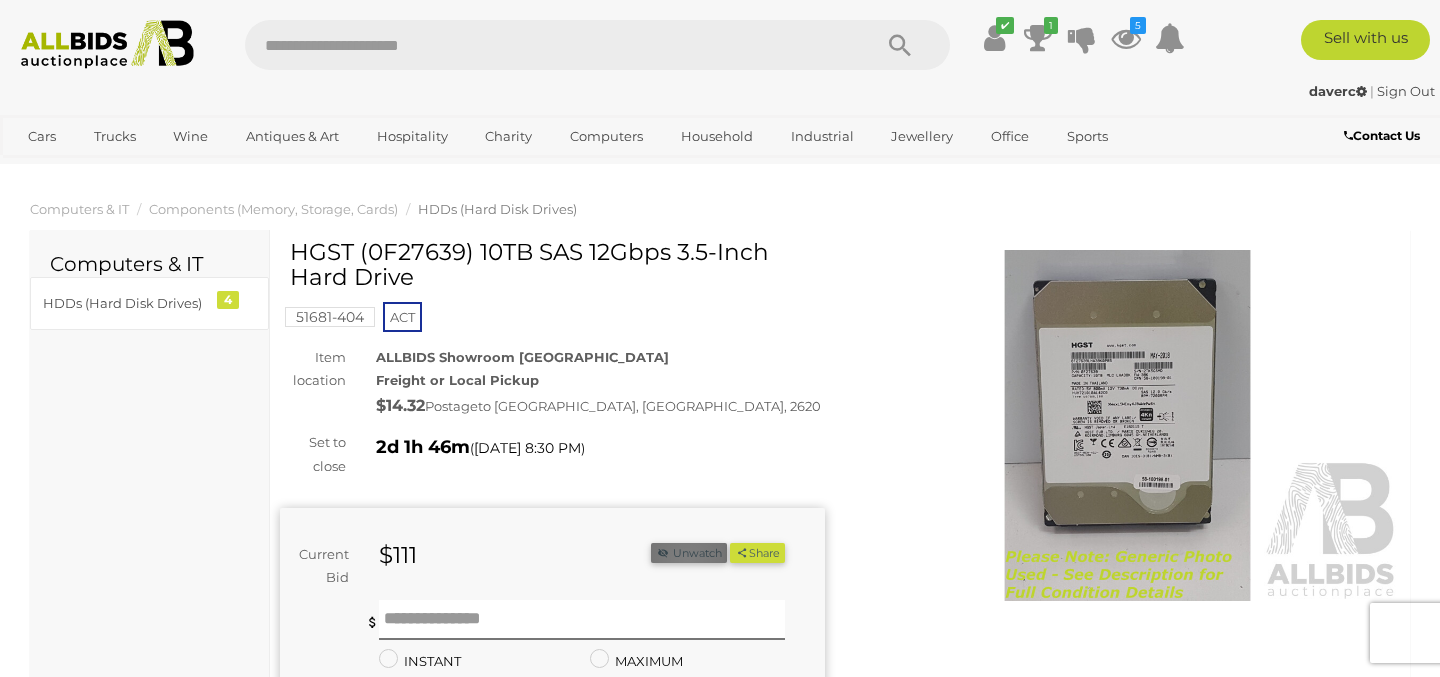 click on "Unwatch" at bounding box center [689, 553] 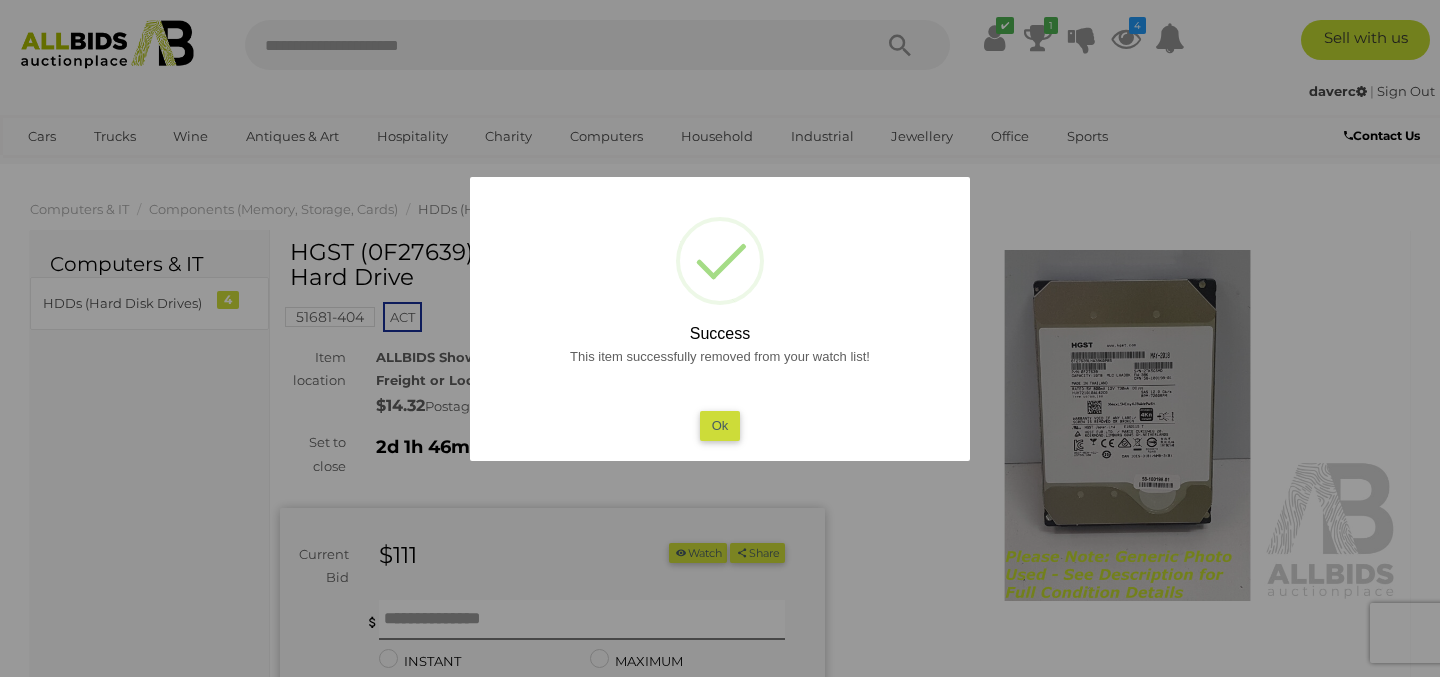 click at bounding box center [720, 338] 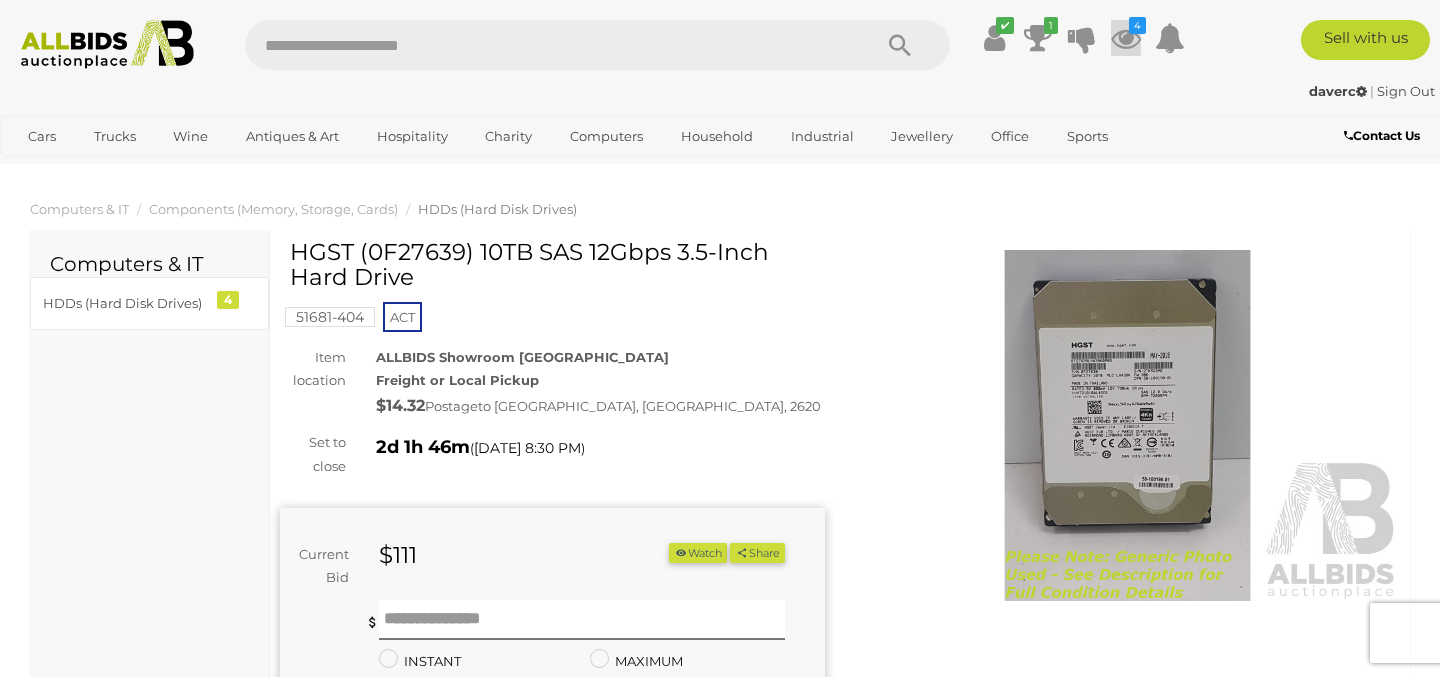 click at bounding box center (1126, 38) 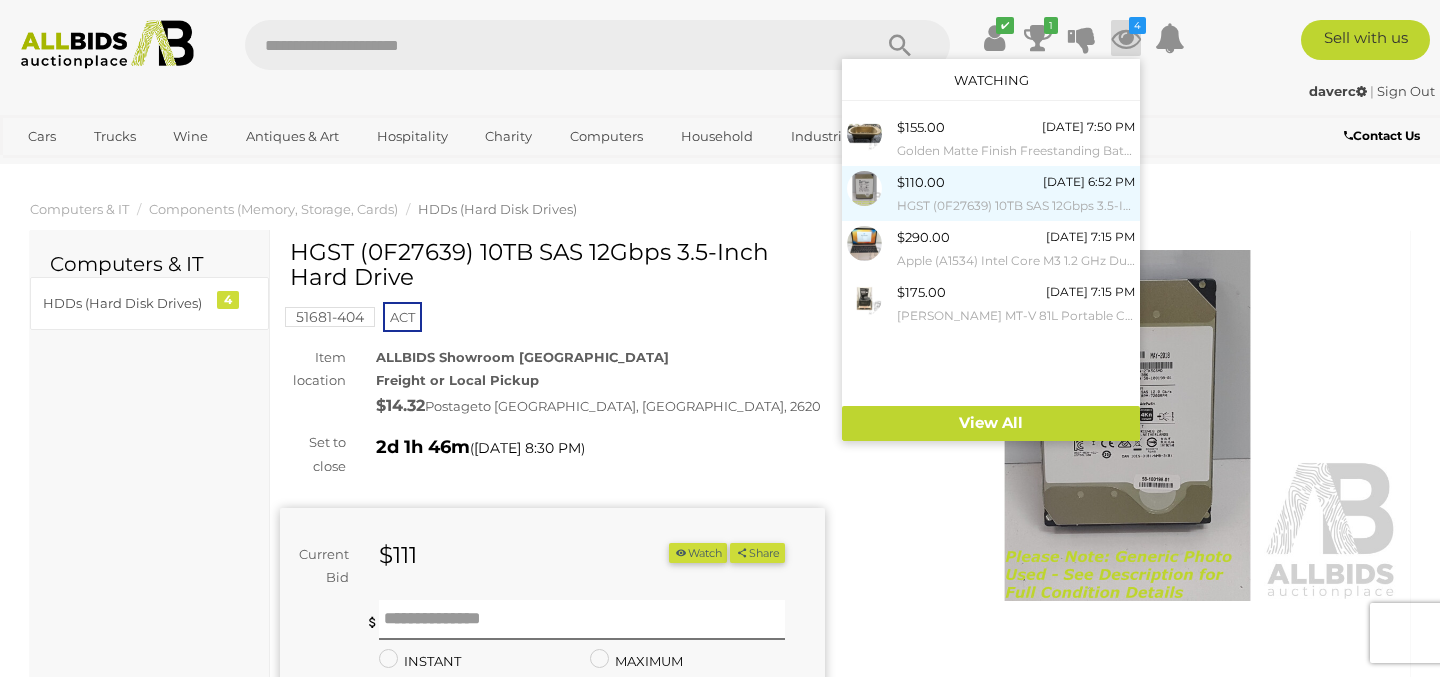 click on "HGST (0F27639) 10TB SAS 12Gbps 3.5-Inch Hard Drive" at bounding box center (1016, 206) 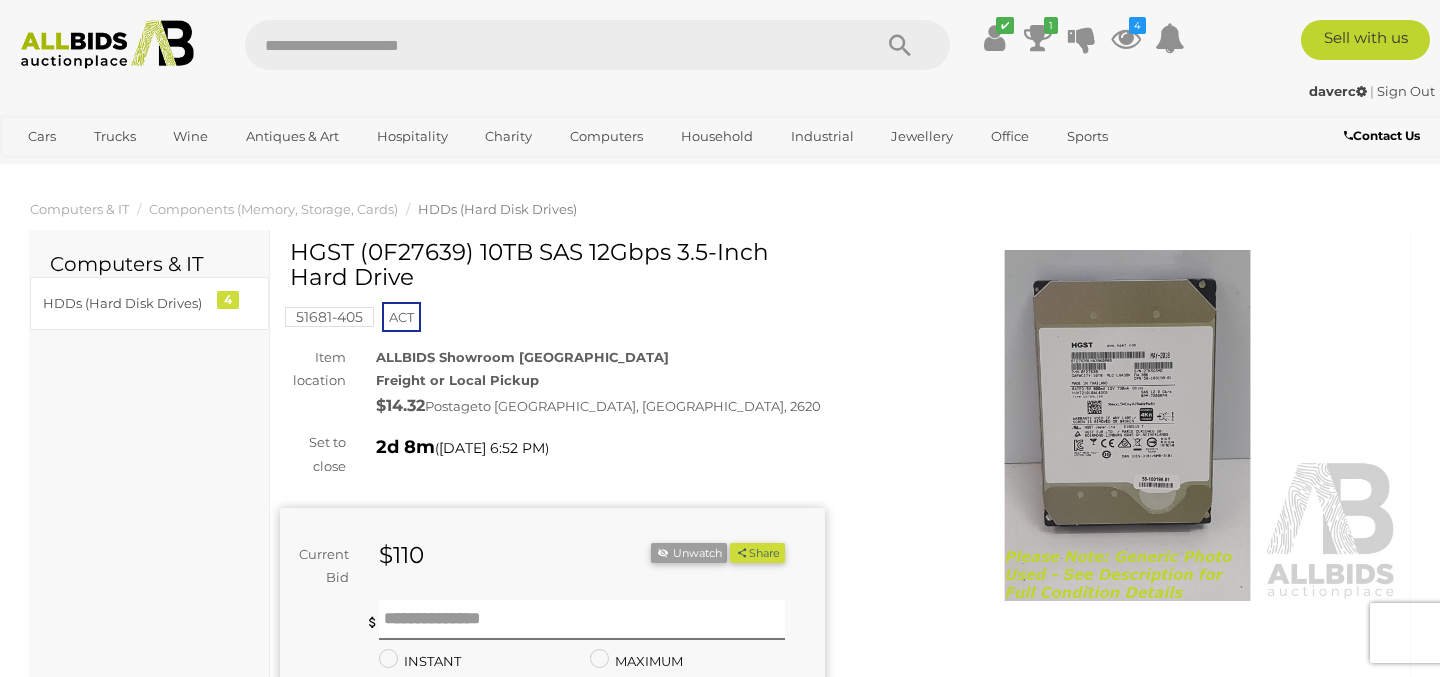 scroll, scrollTop: 0, scrollLeft: 0, axis: both 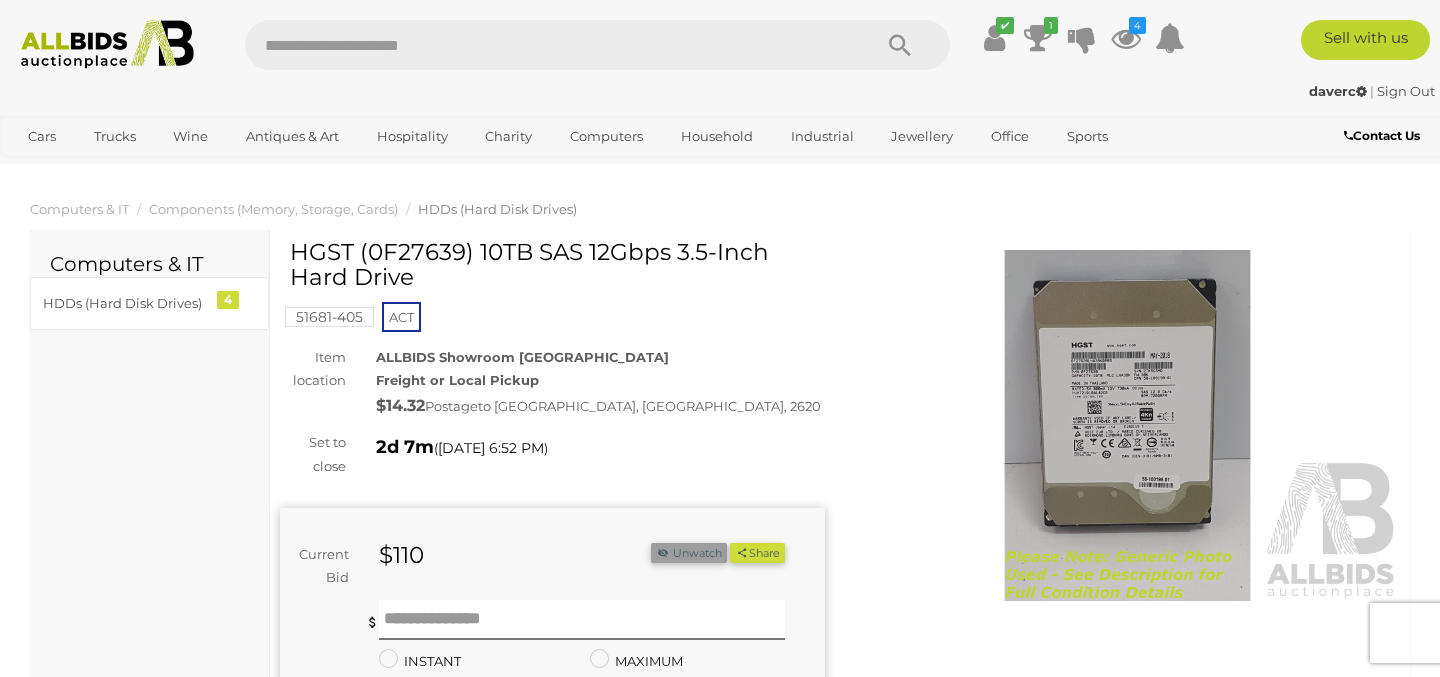 click on "Unwatch" at bounding box center [689, 553] 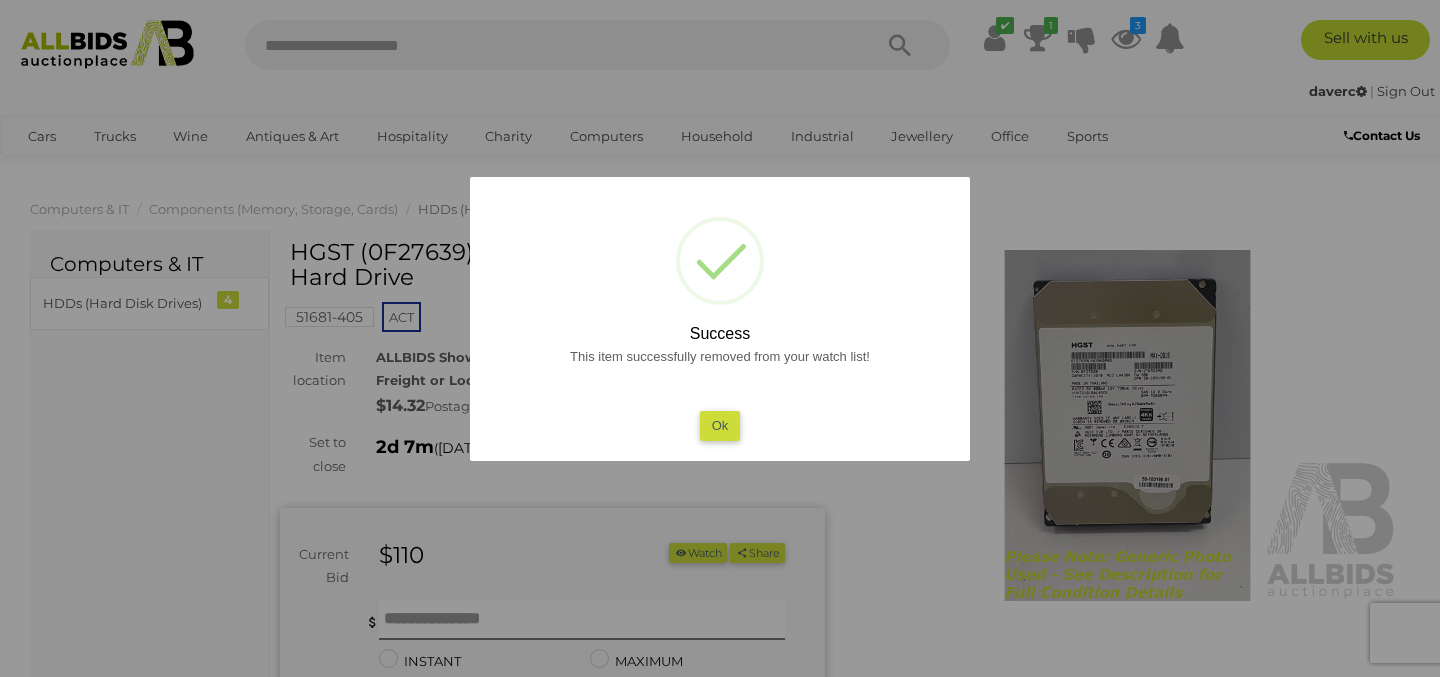 click on "Ok" at bounding box center [720, 425] 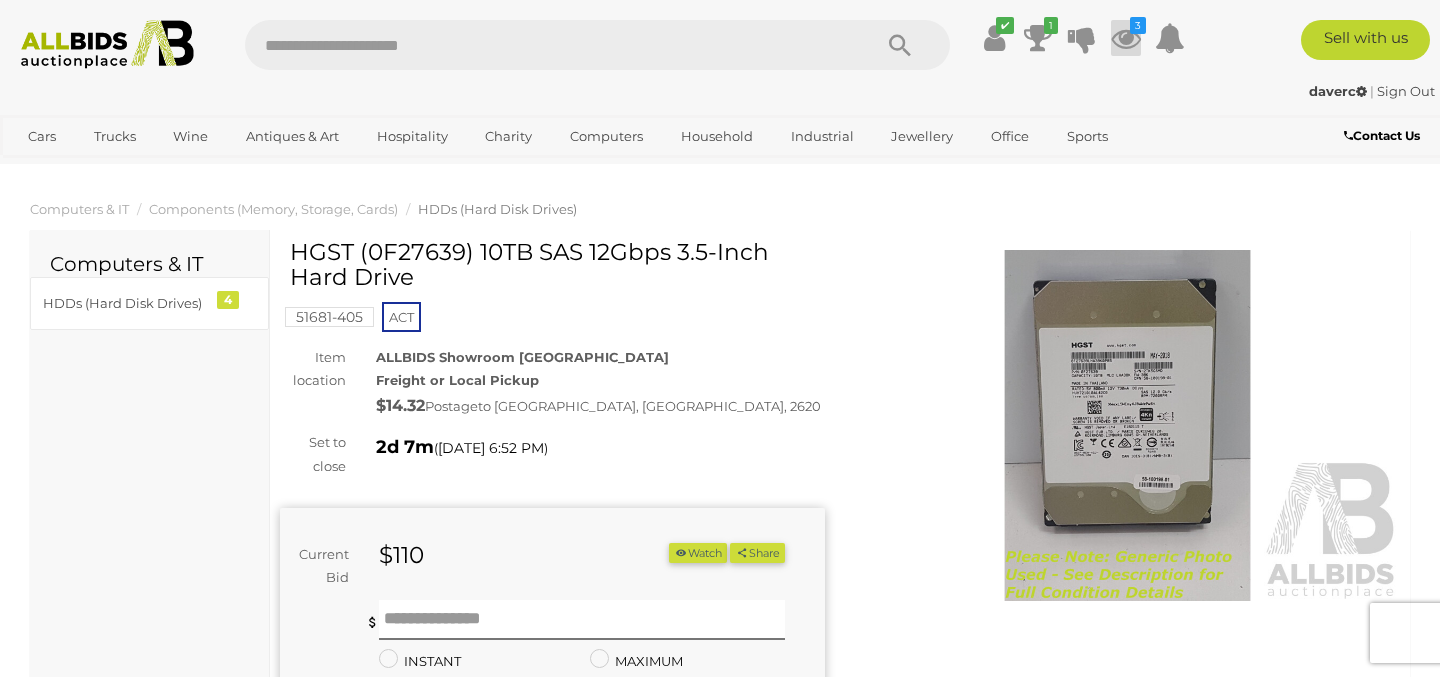 click at bounding box center [1126, 38] 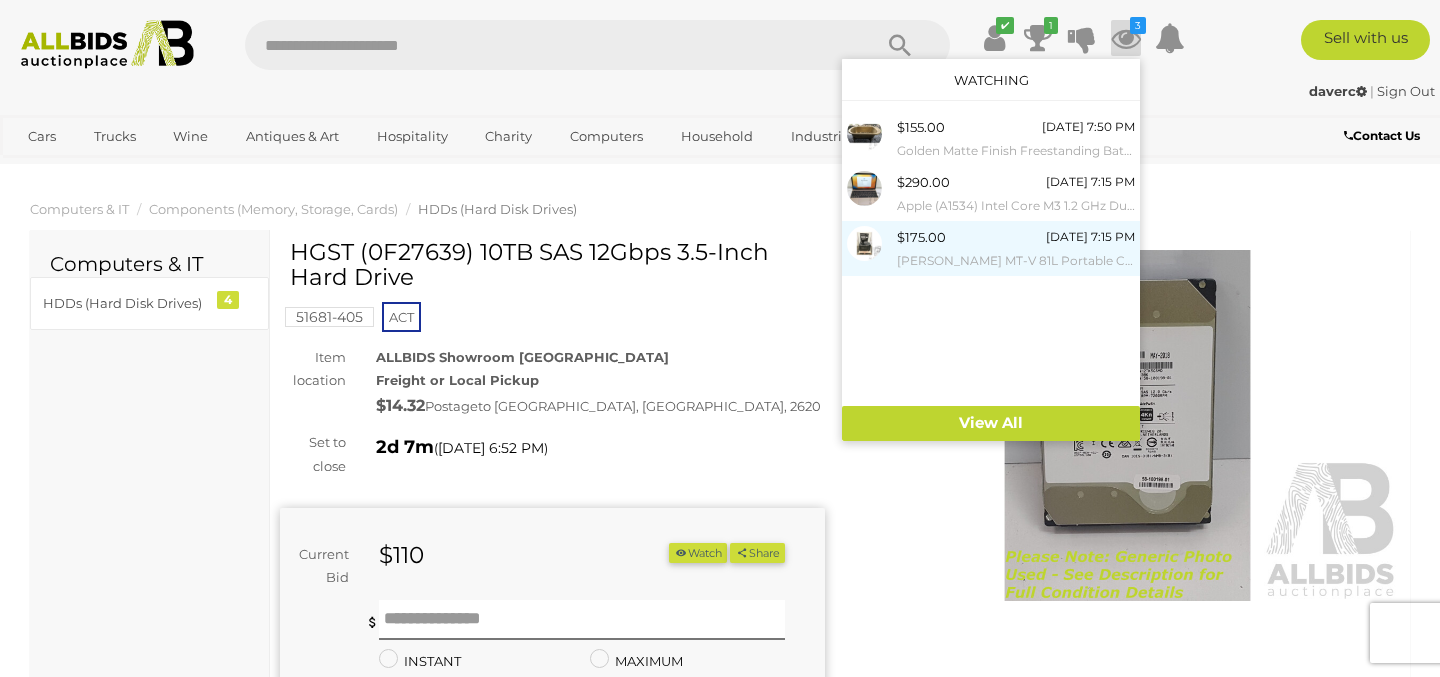 click on "$175.00" at bounding box center [921, 237] 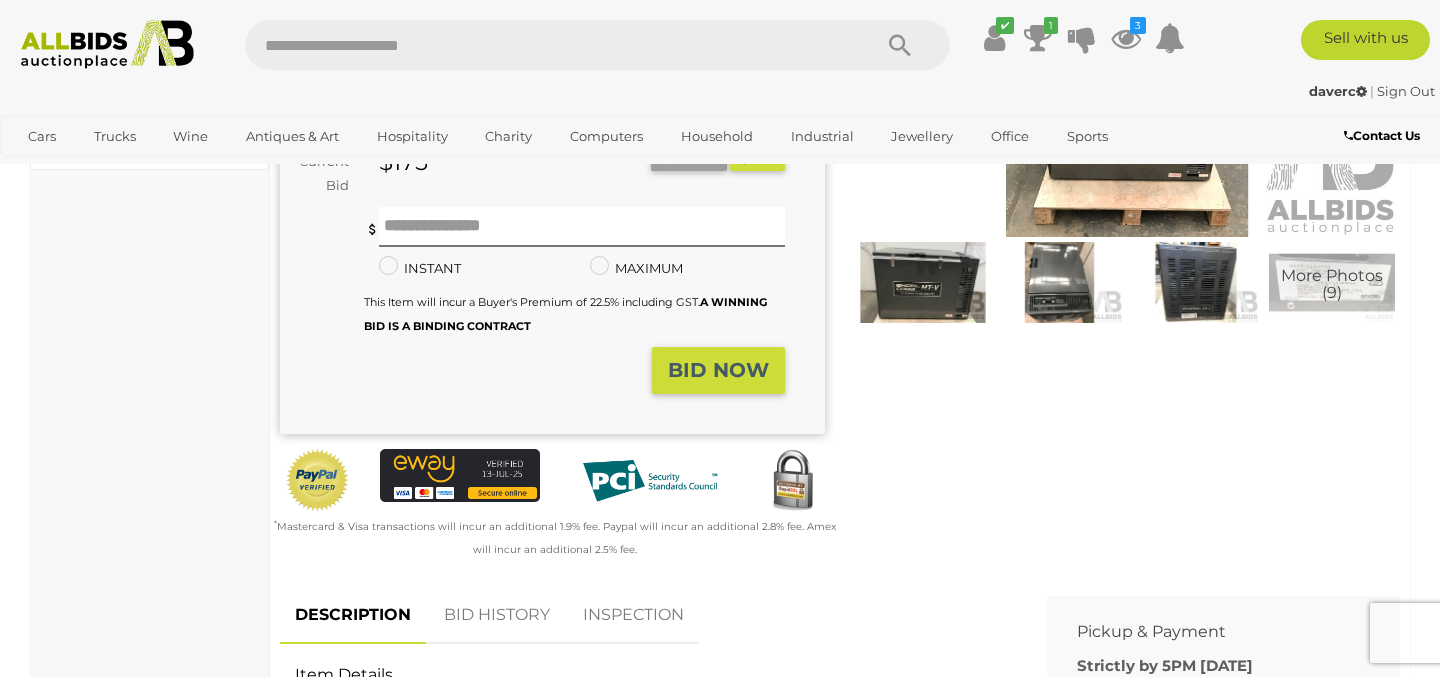 scroll, scrollTop: 0, scrollLeft: 0, axis: both 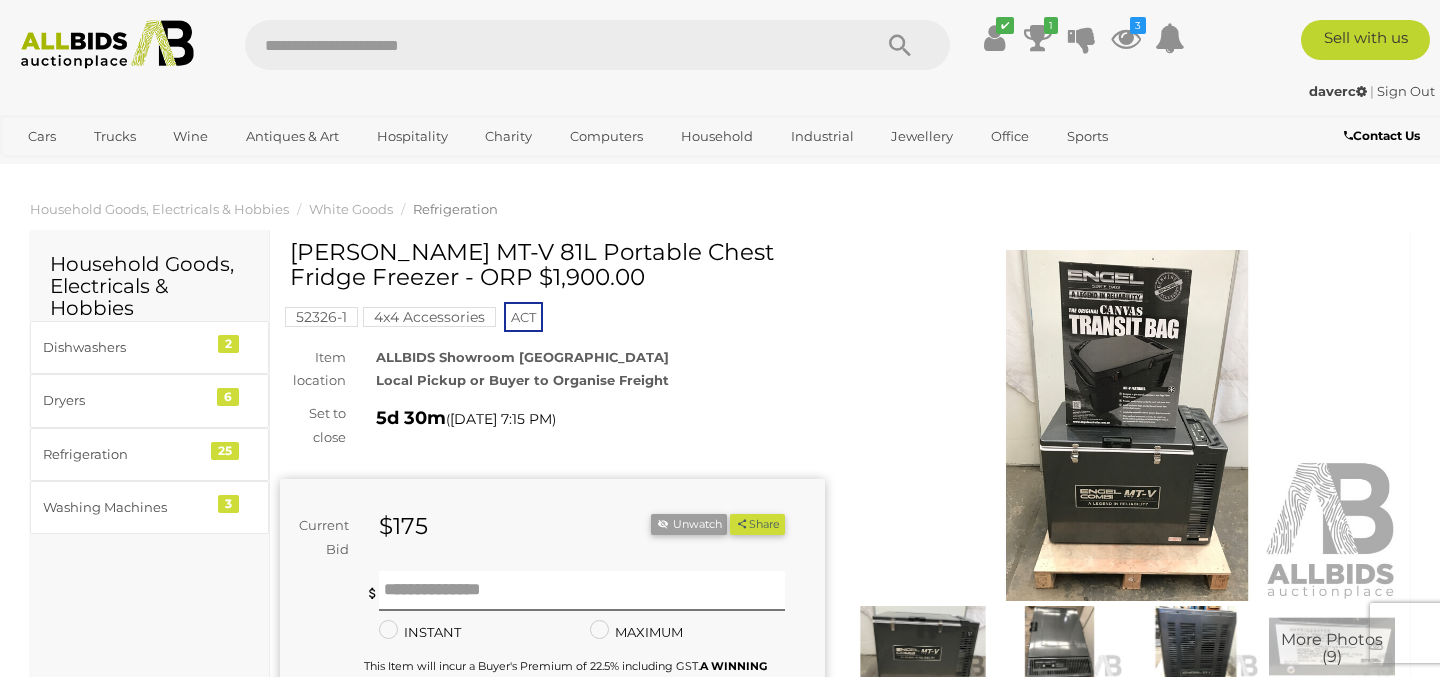 click on "4x4 Accessories" at bounding box center [429, 317] 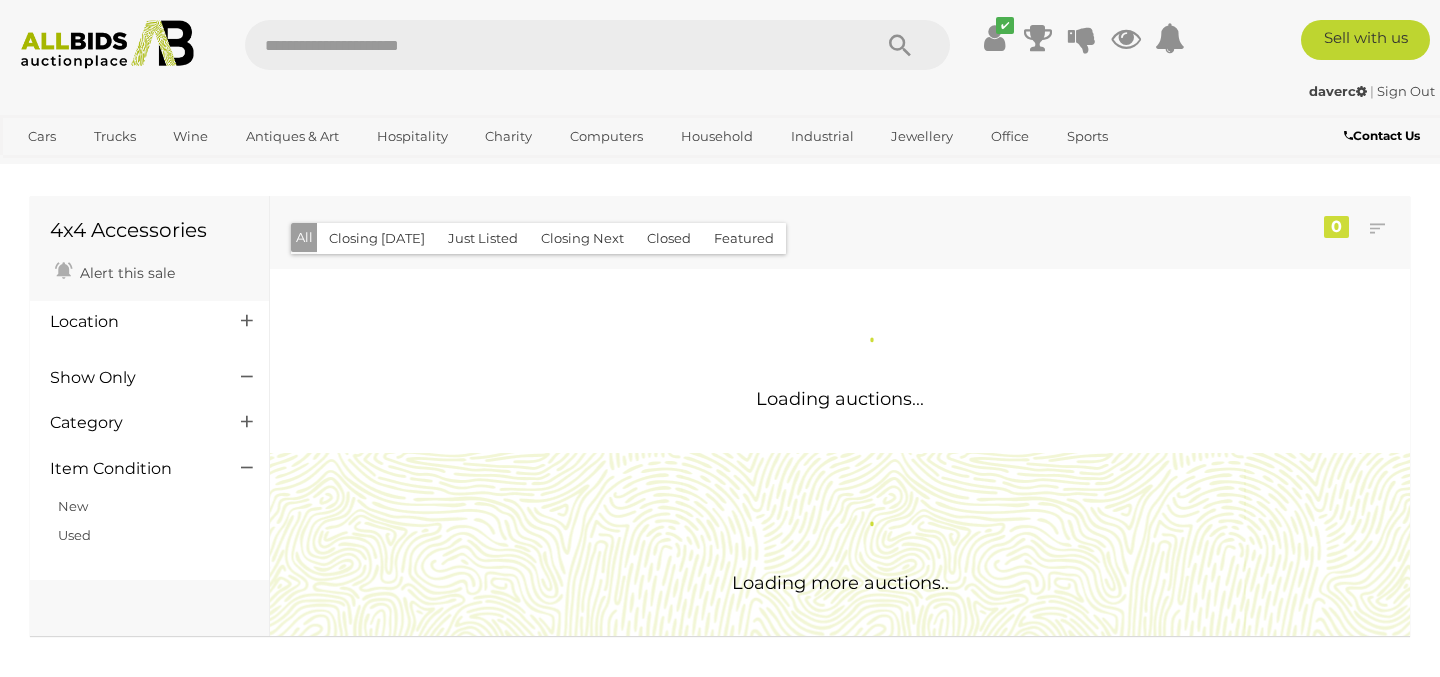 scroll, scrollTop: 0, scrollLeft: 0, axis: both 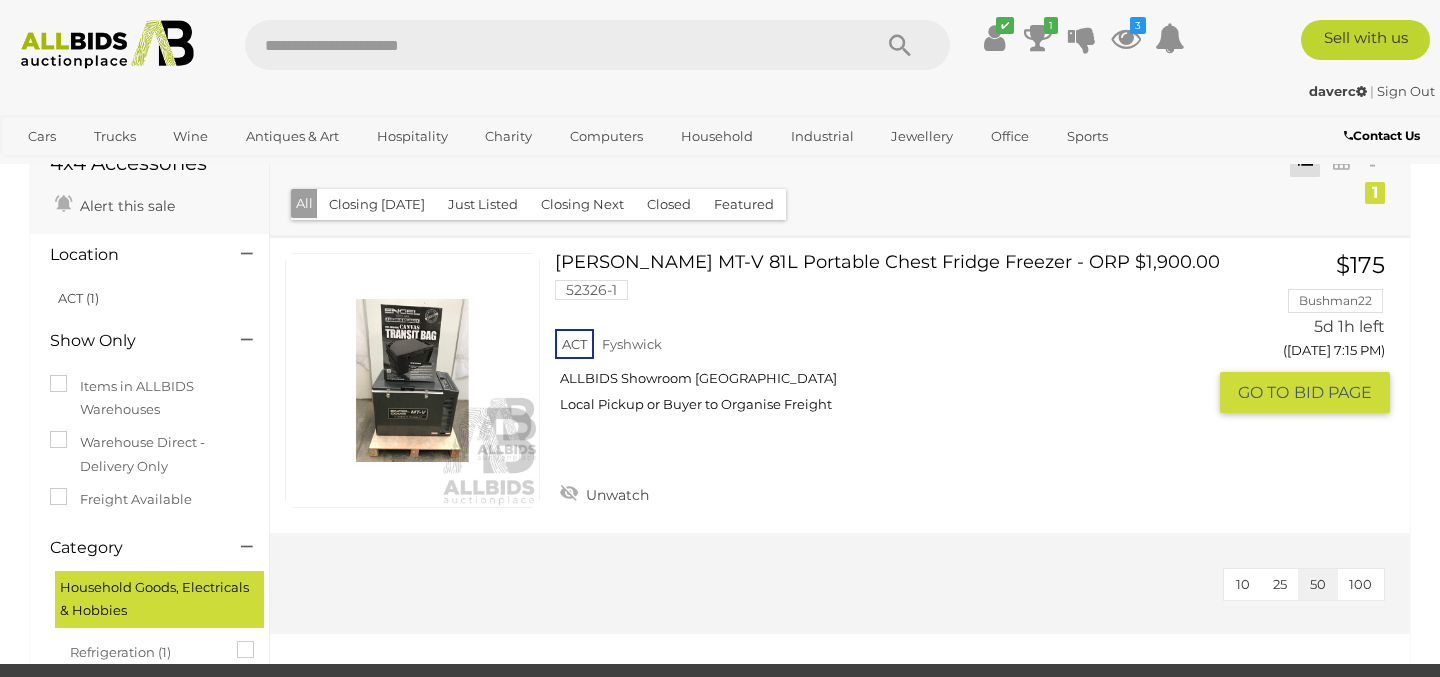 click on "[PERSON_NAME] MT-V 81L Portable Chest Fridge Freezer - ORP $1,900.00
52326-1
ACT
[GEOGRAPHIC_DATA]" at bounding box center (887, 340) 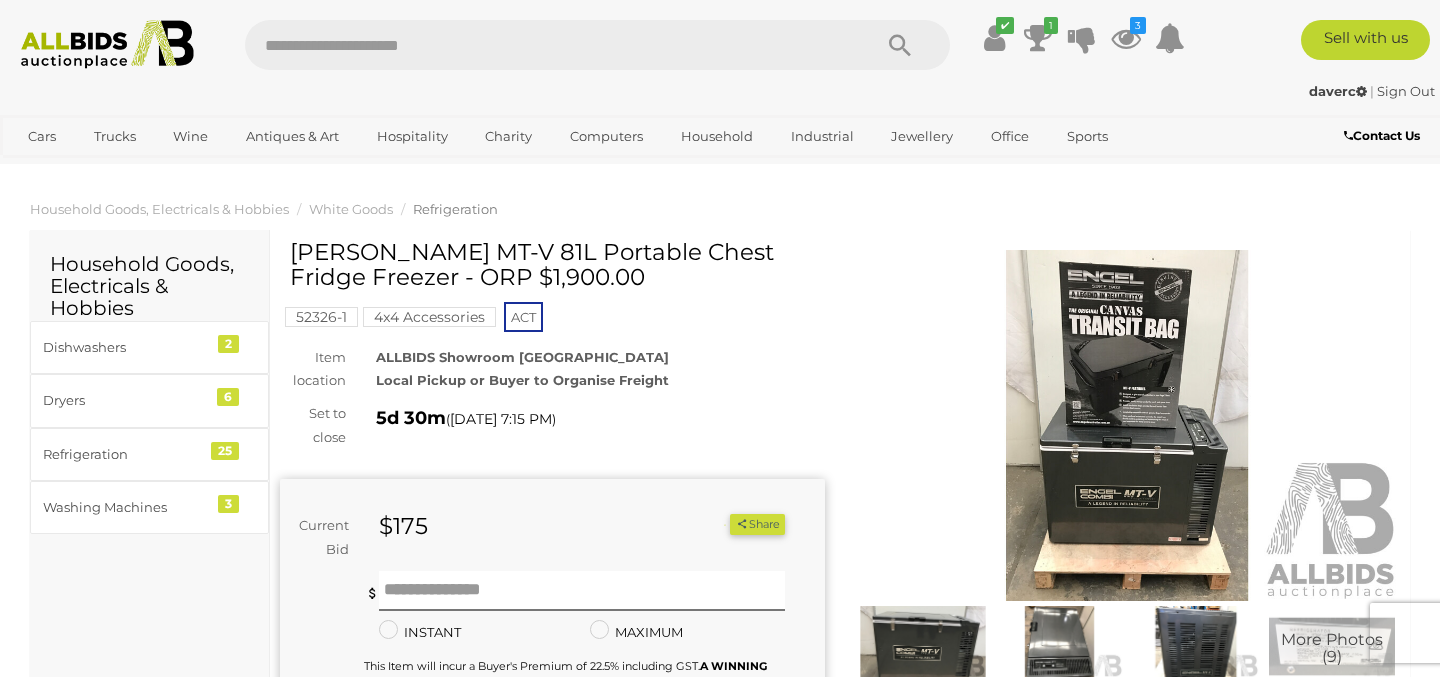 scroll, scrollTop: 0, scrollLeft: 0, axis: both 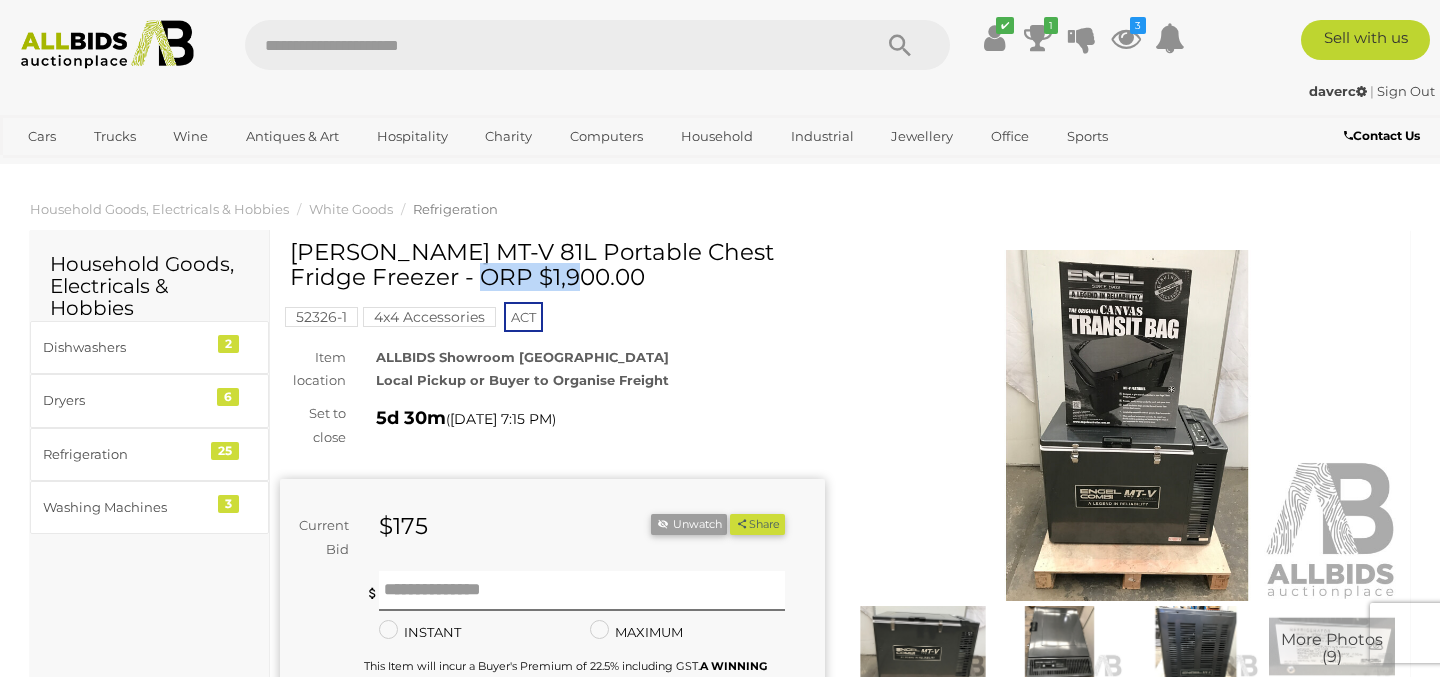 drag, startPoint x: 463, startPoint y: 252, endPoint x: 369, endPoint y: 254, distance: 94.02127 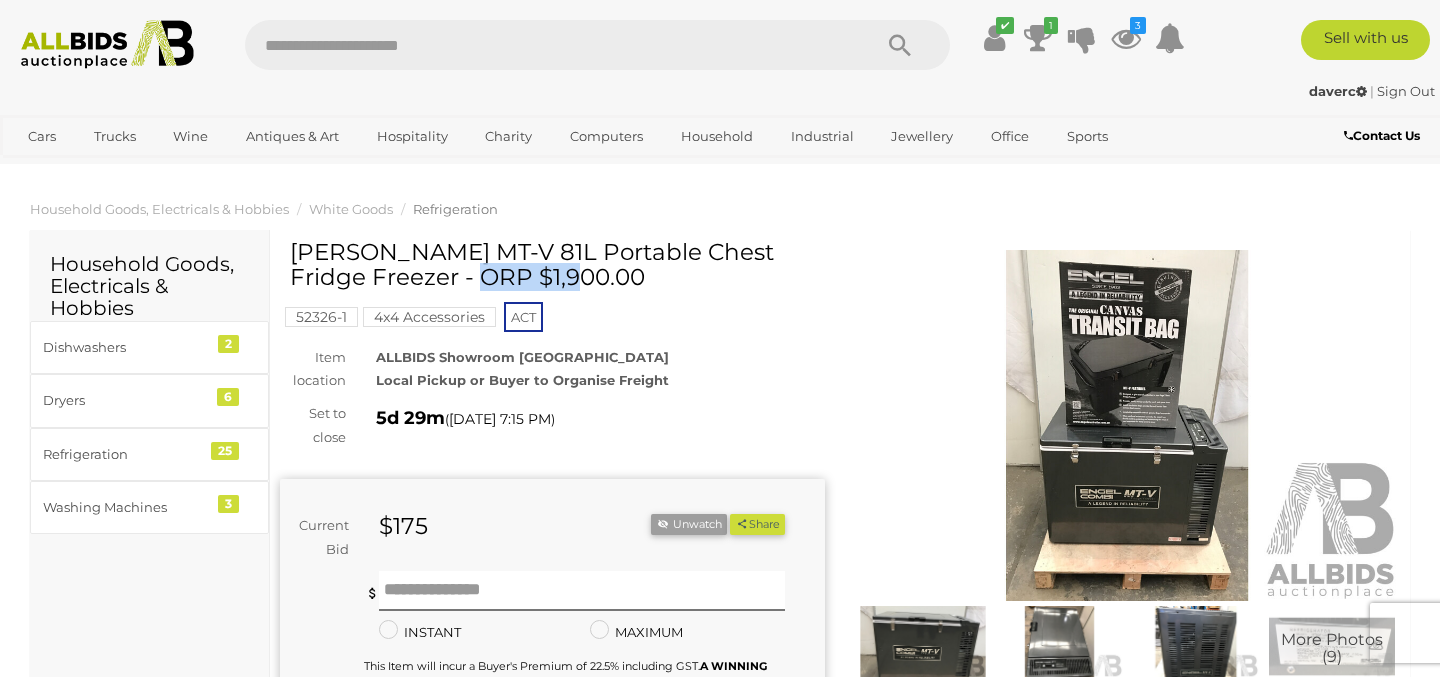 click at bounding box center (1127, 425) 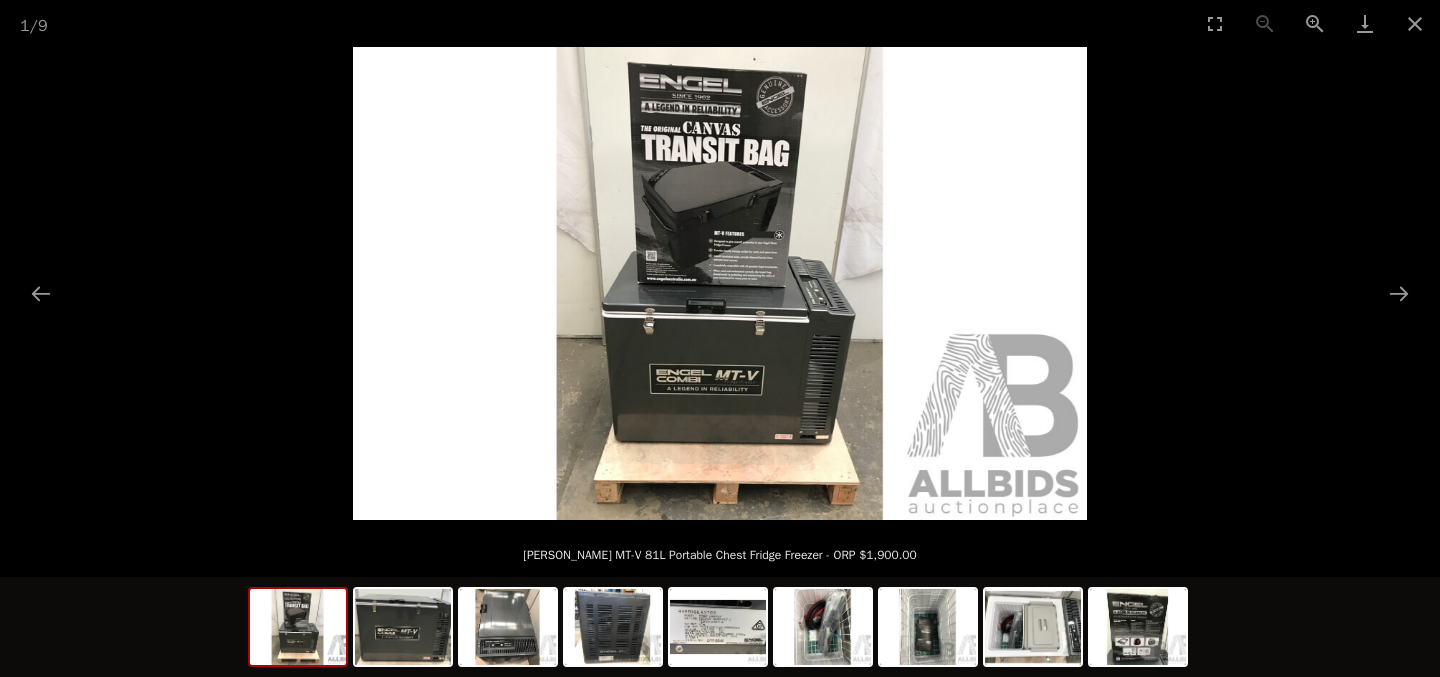 click at bounding box center [720, 283] 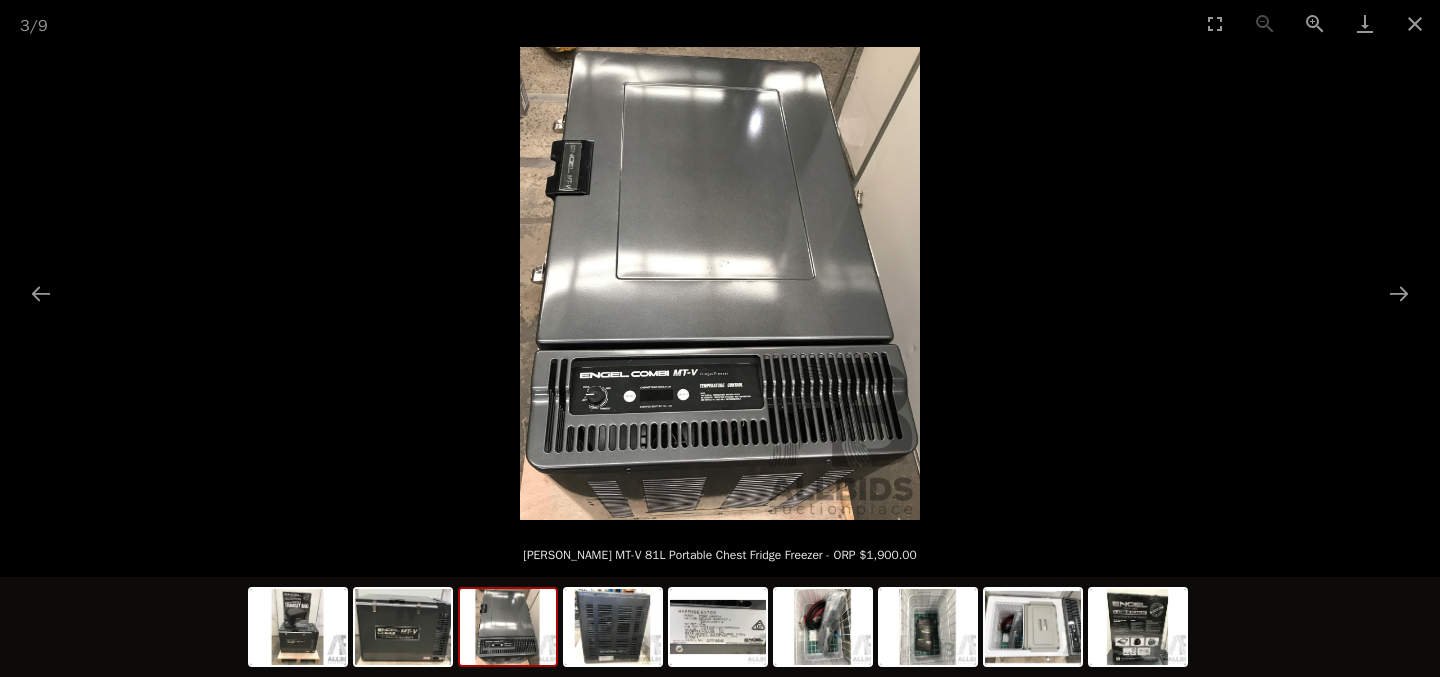 click at bounding box center [720, 283] 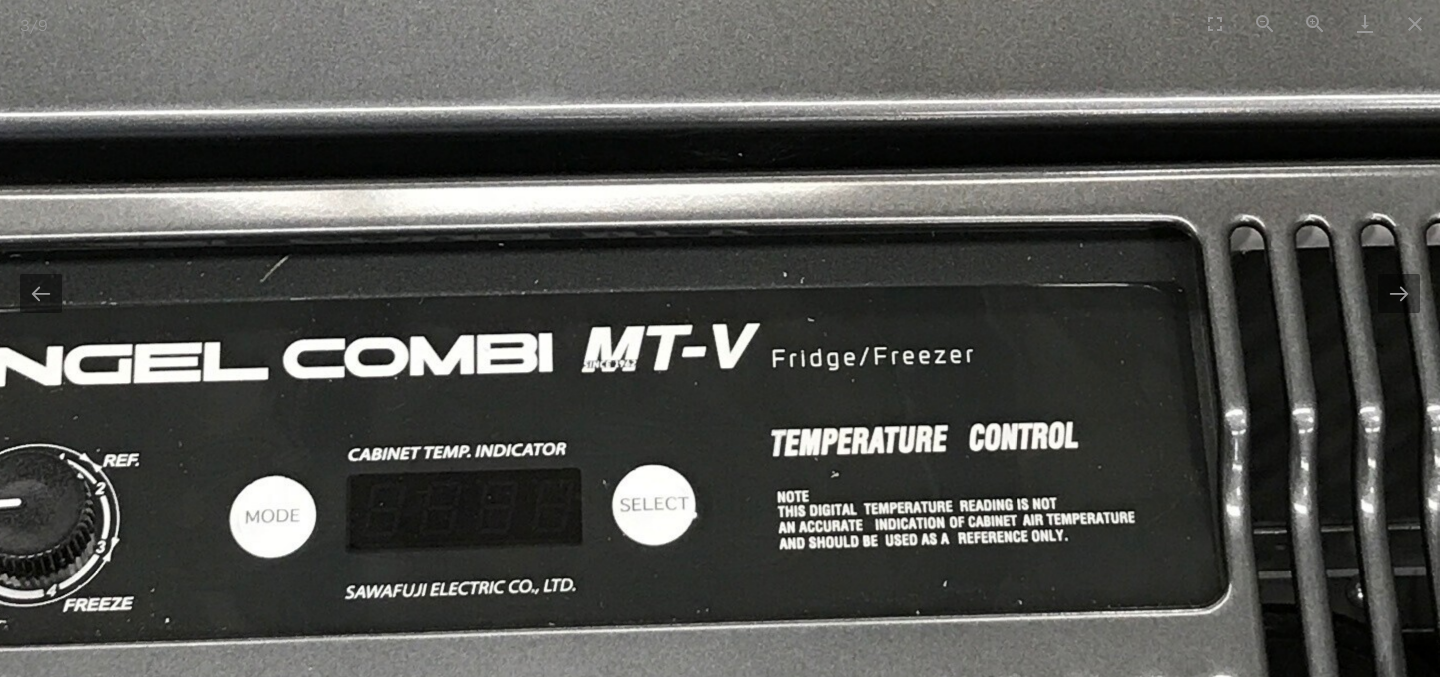 scroll, scrollTop: 0, scrollLeft: 0, axis: both 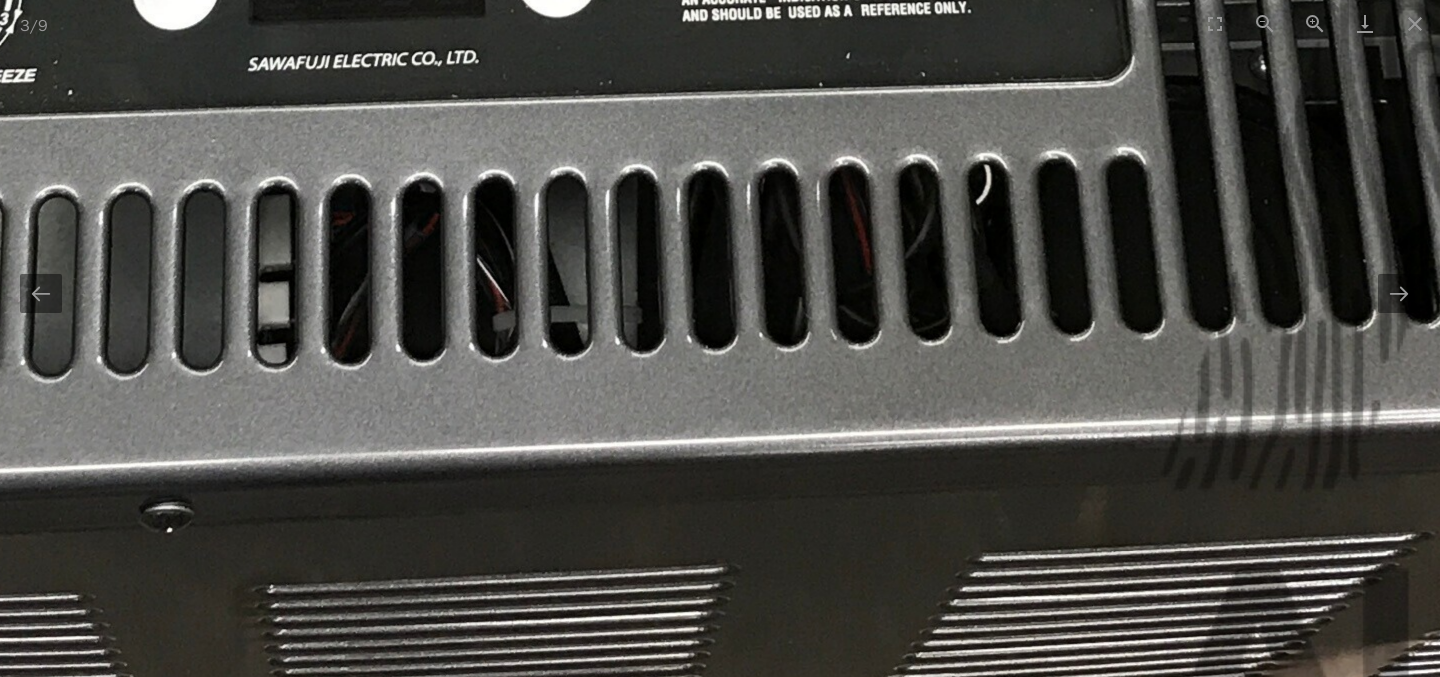 drag, startPoint x: 380, startPoint y: 432, endPoint x: 0, endPoint y: 106, distance: 500.67554 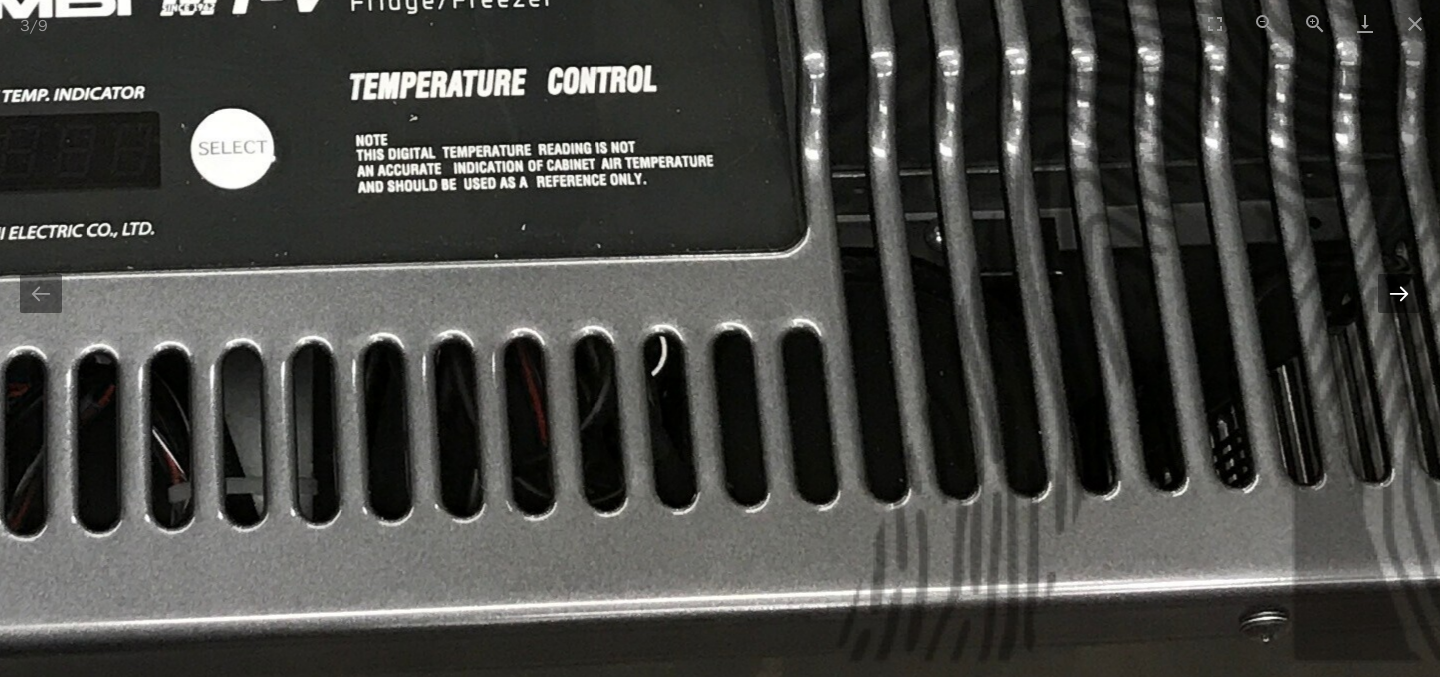 click at bounding box center (1399, 293) 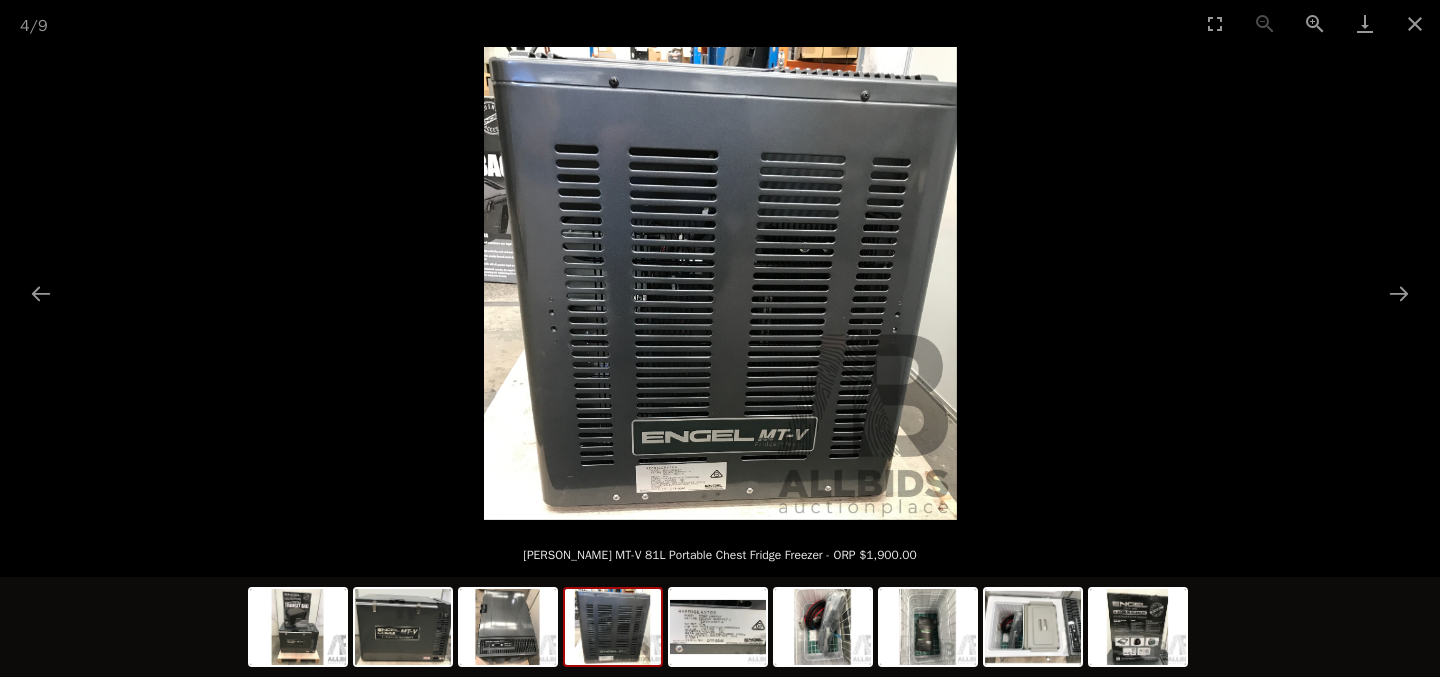 click at bounding box center (720, 283) 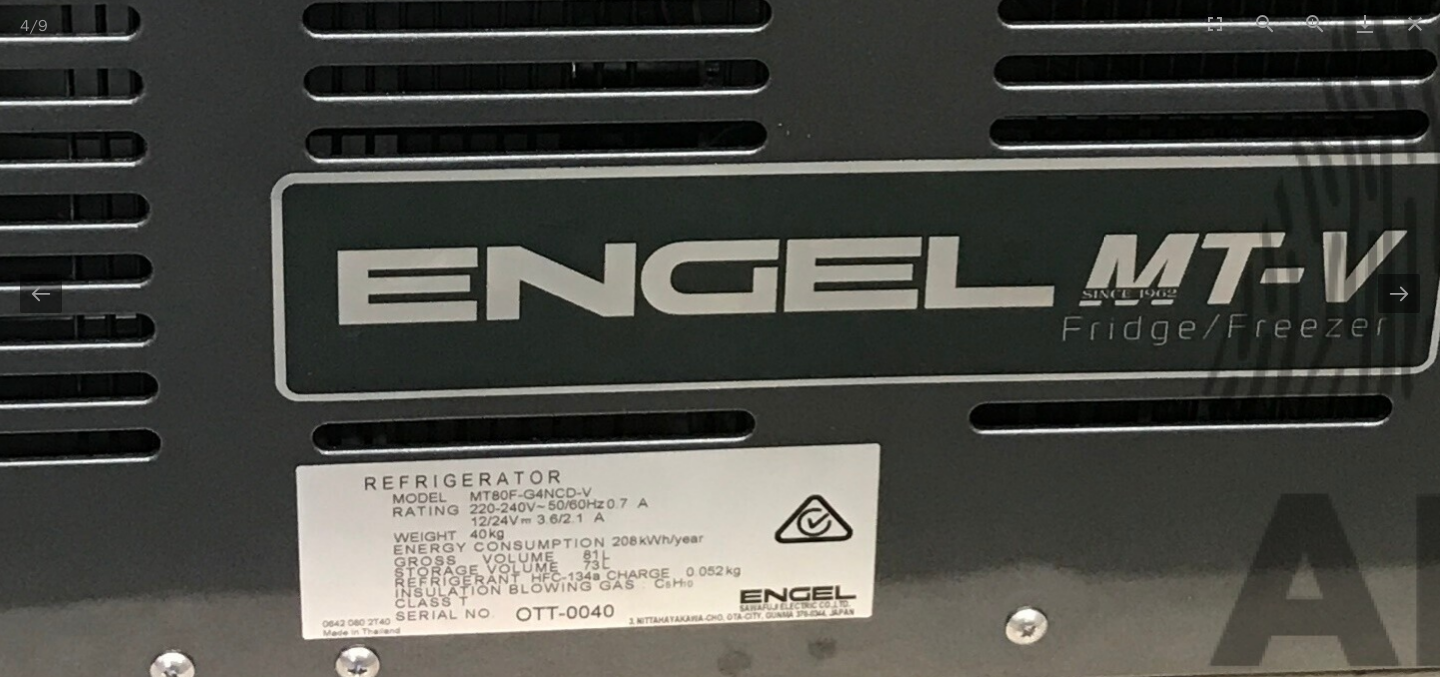 scroll, scrollTop: 0, scrollLeft: 0, axis: both 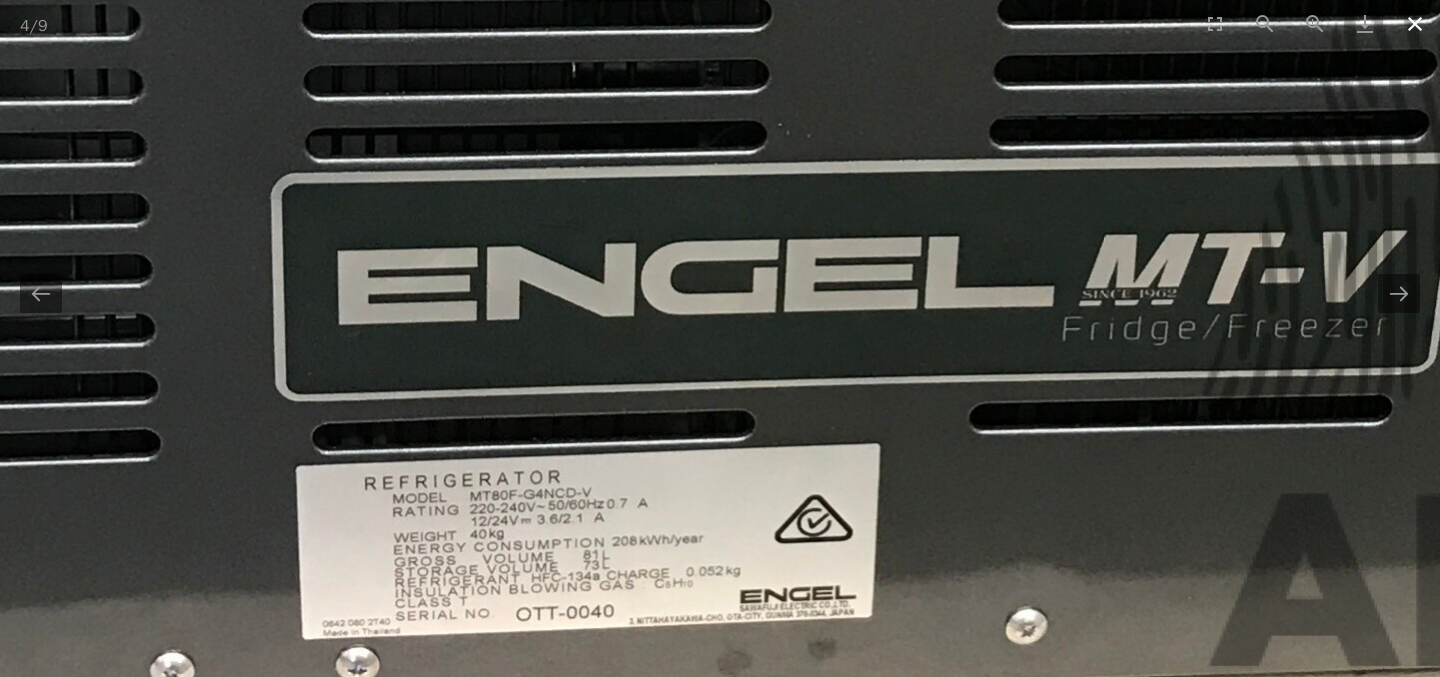 click at bounding box center (1415, 23) 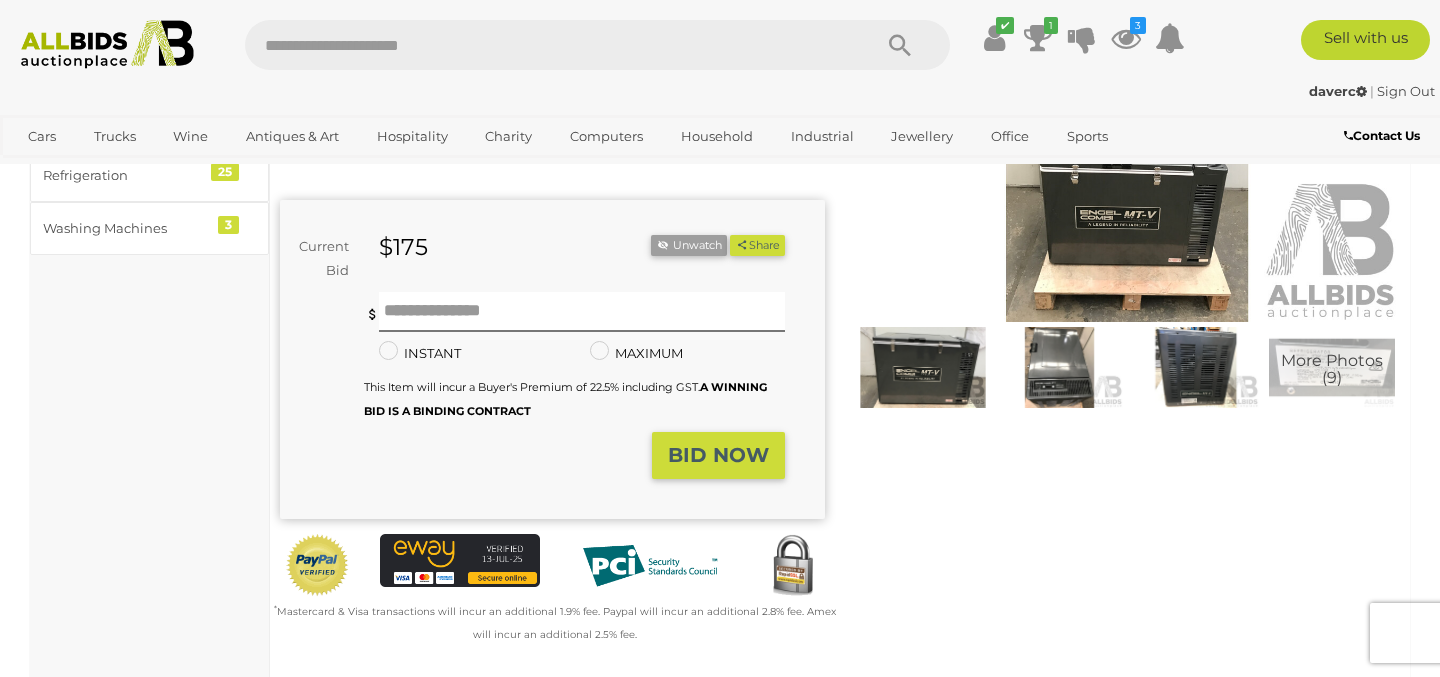 scroll, scrollTop: 0, scrollLeft: 0, axis: both 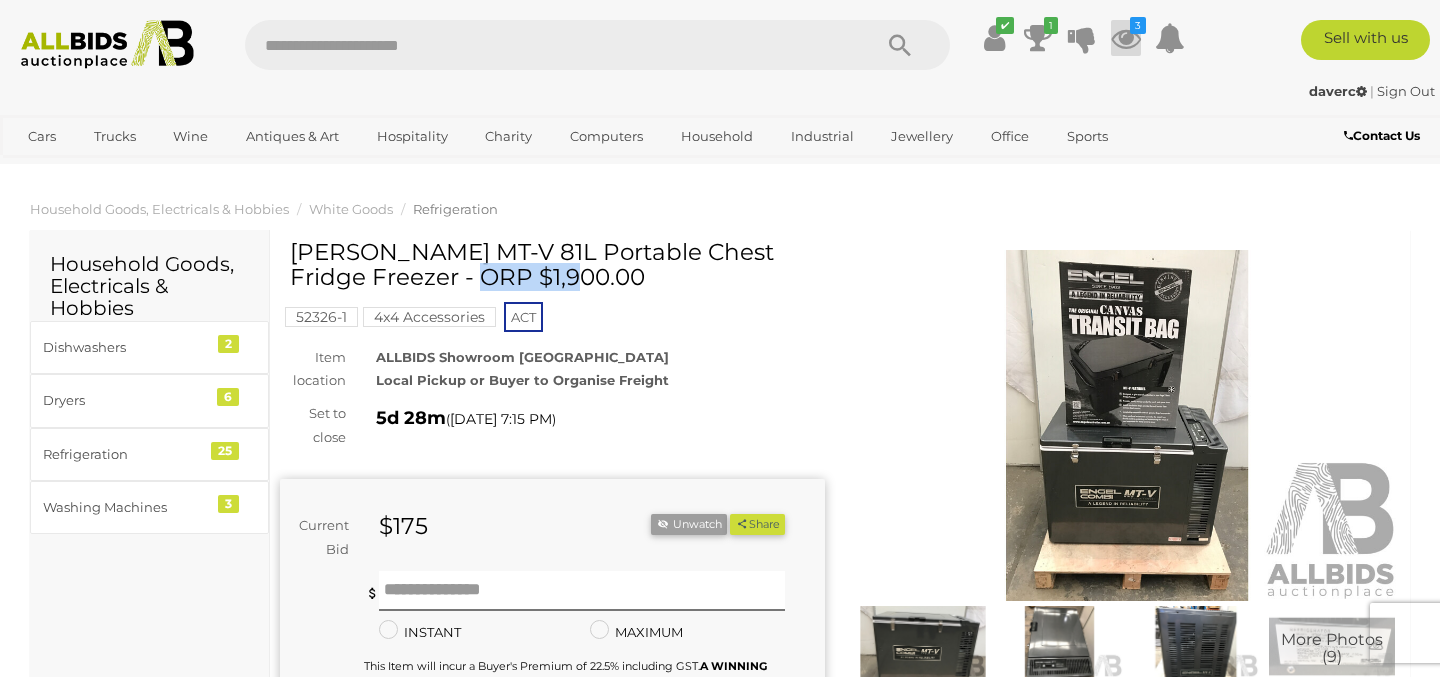 click on "3" at bounding box center [1138, 25] 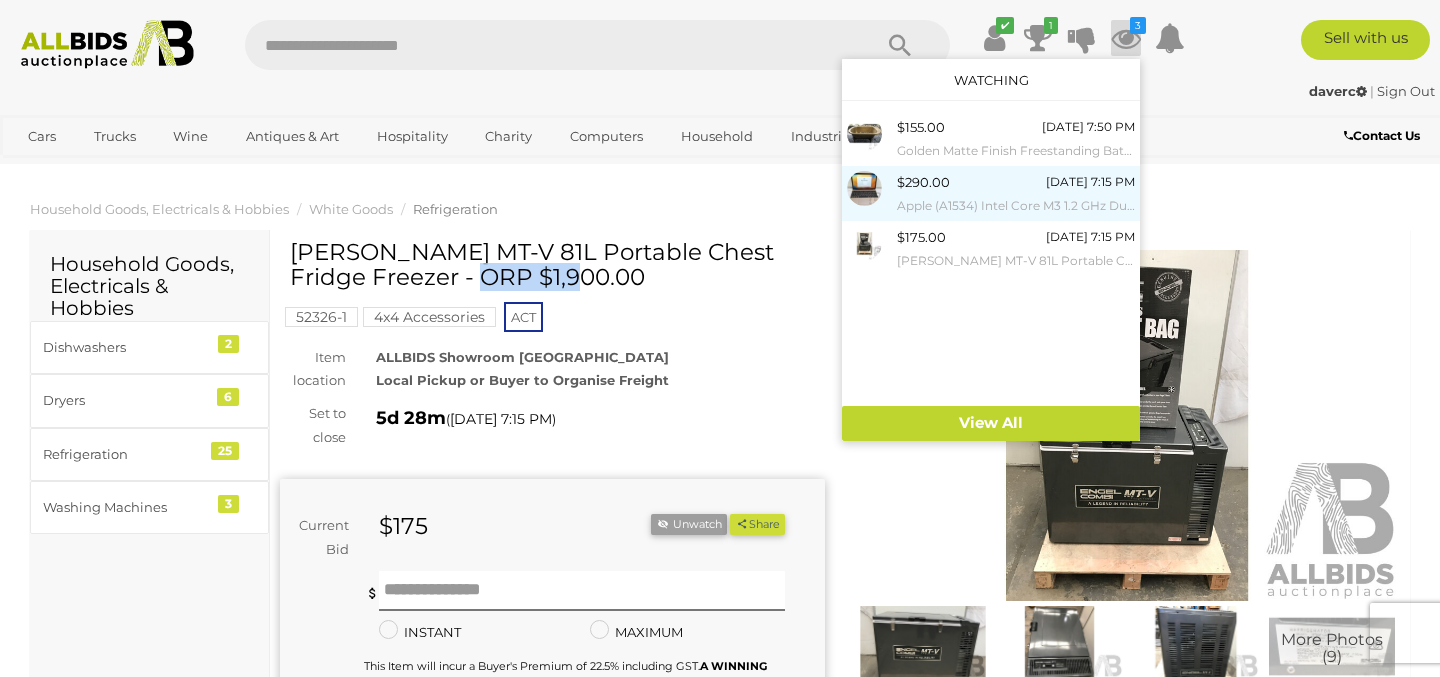 click on "$290.00
Tuesday 7:15 PM
Apple (A1534) Intel Core M3 1.2 GHz Dual-Core CPU 12-Inch MacBook (Rose Gold) w/ Power Supply" at bounding box center [1016, 193] 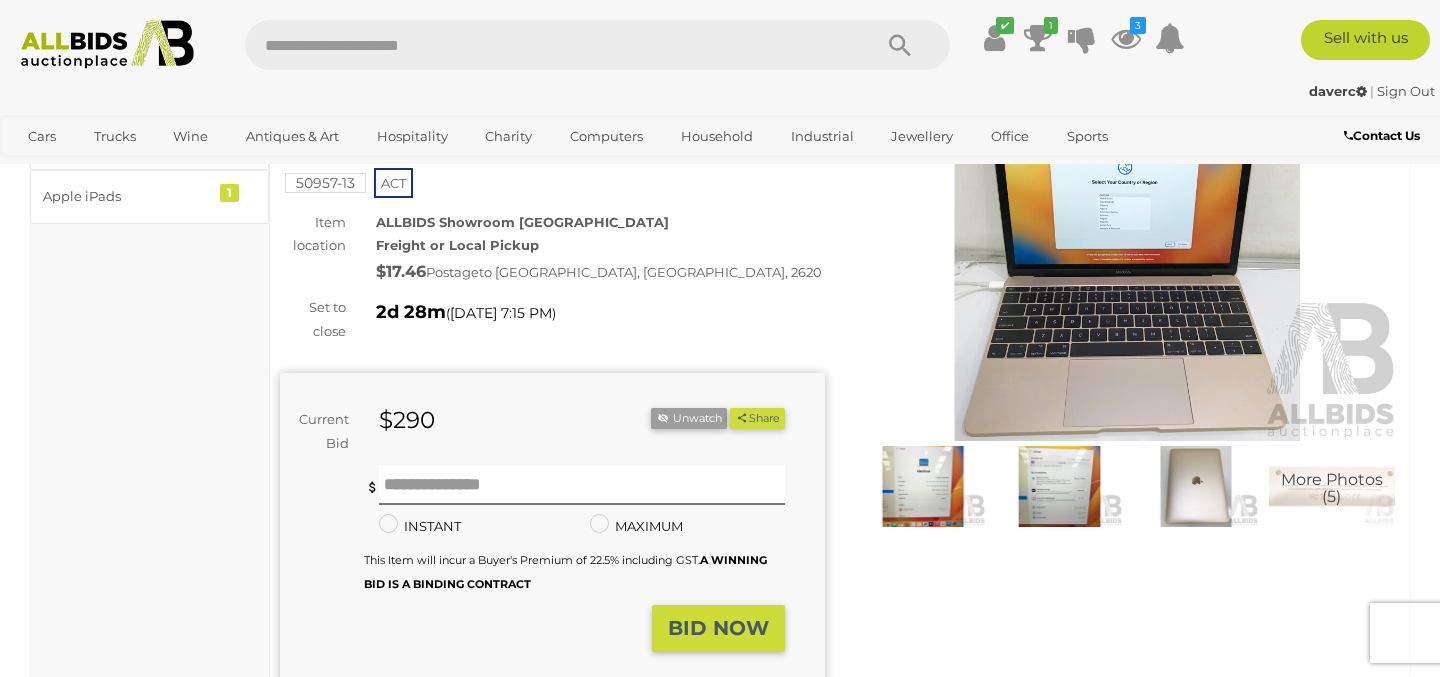 scroll, scrollTop: 164, scrollLeft: 0, axis: vertical 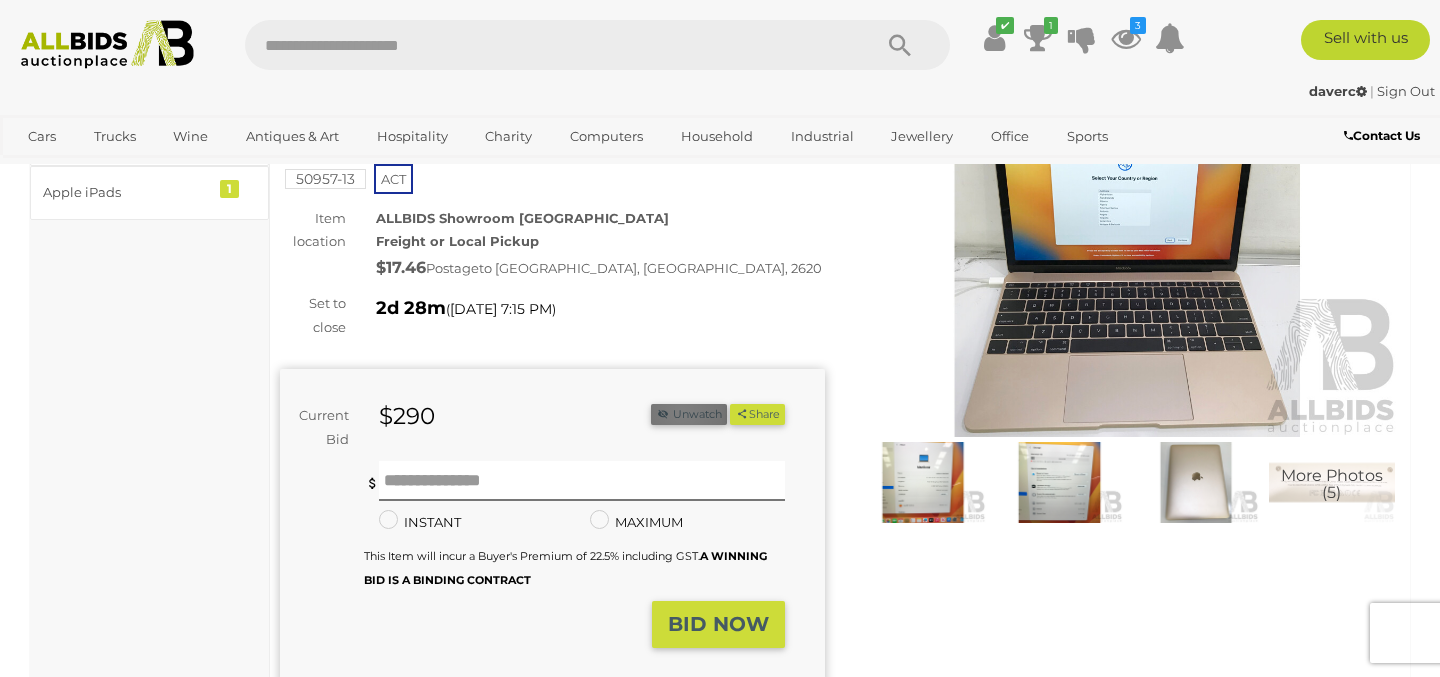 click on "Unwatch" at bounding box center [689, 414] 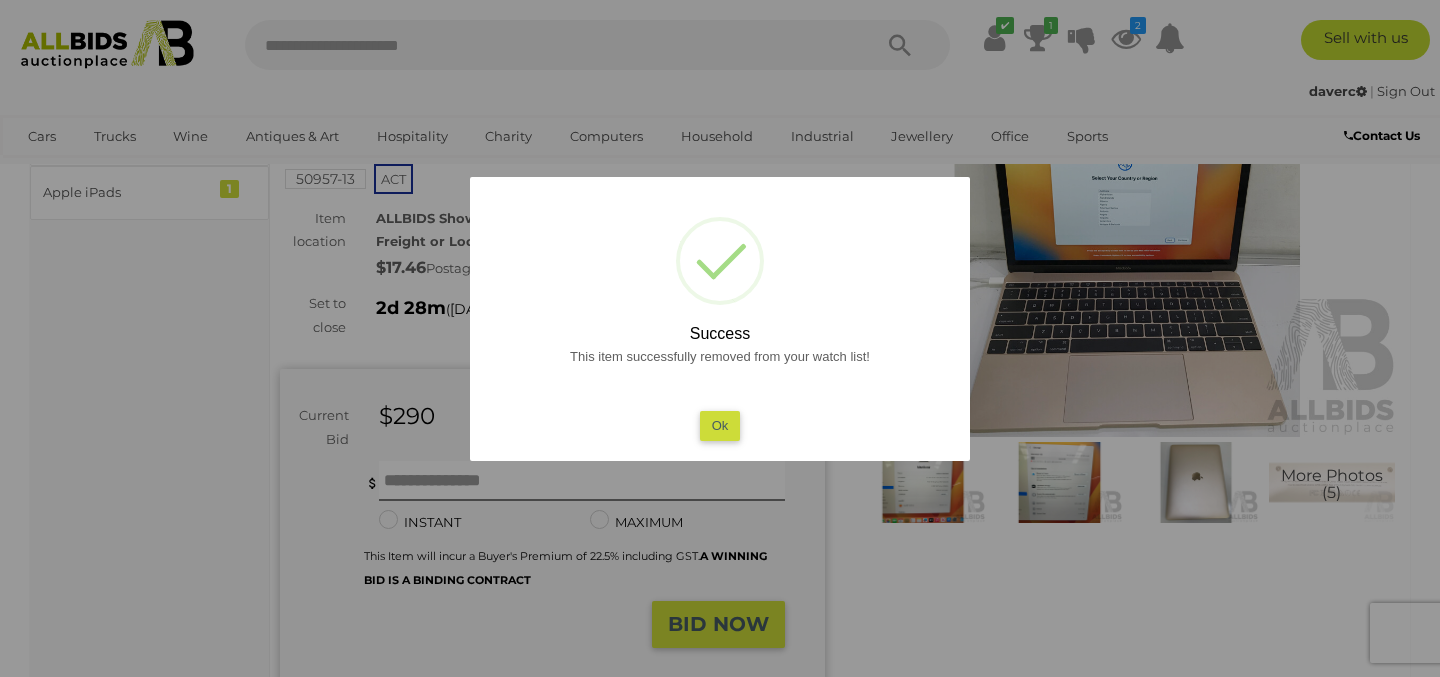 click on "Ok" at bounding box center (720, 425) 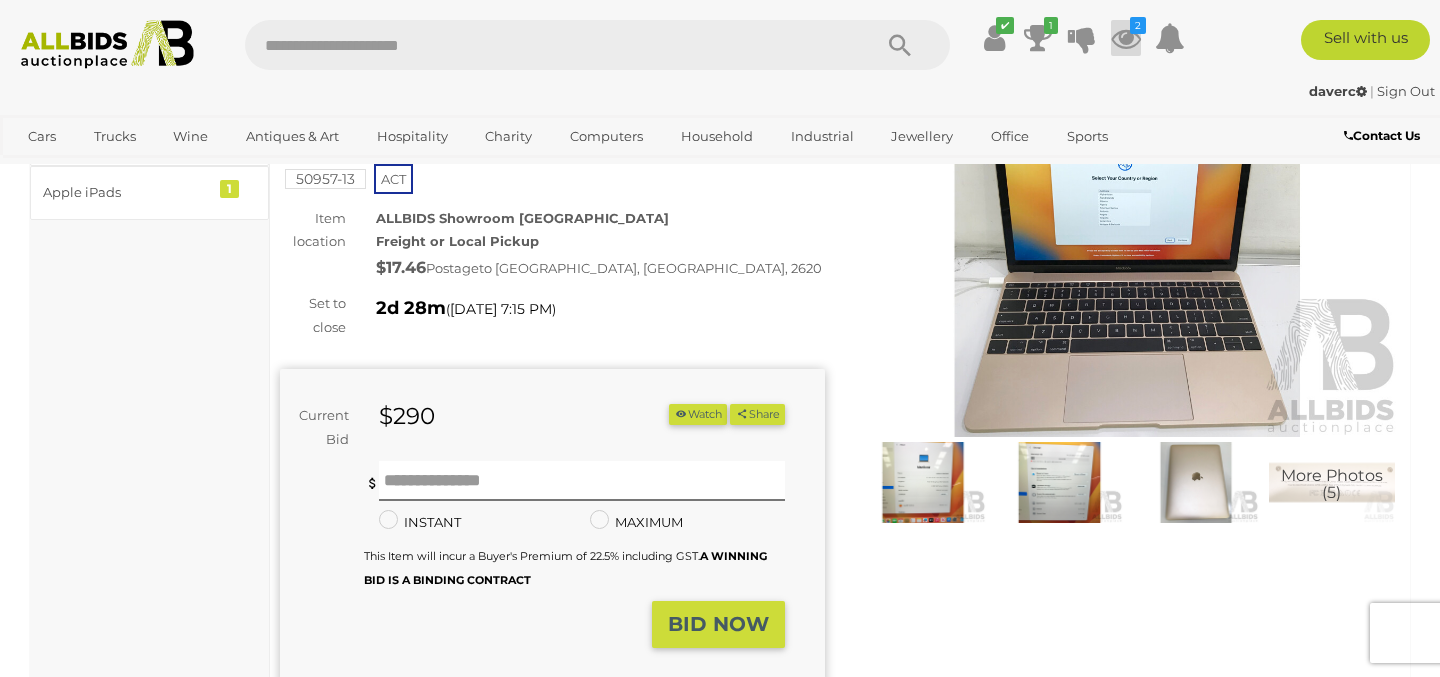click at bounding box center (1126, 38) 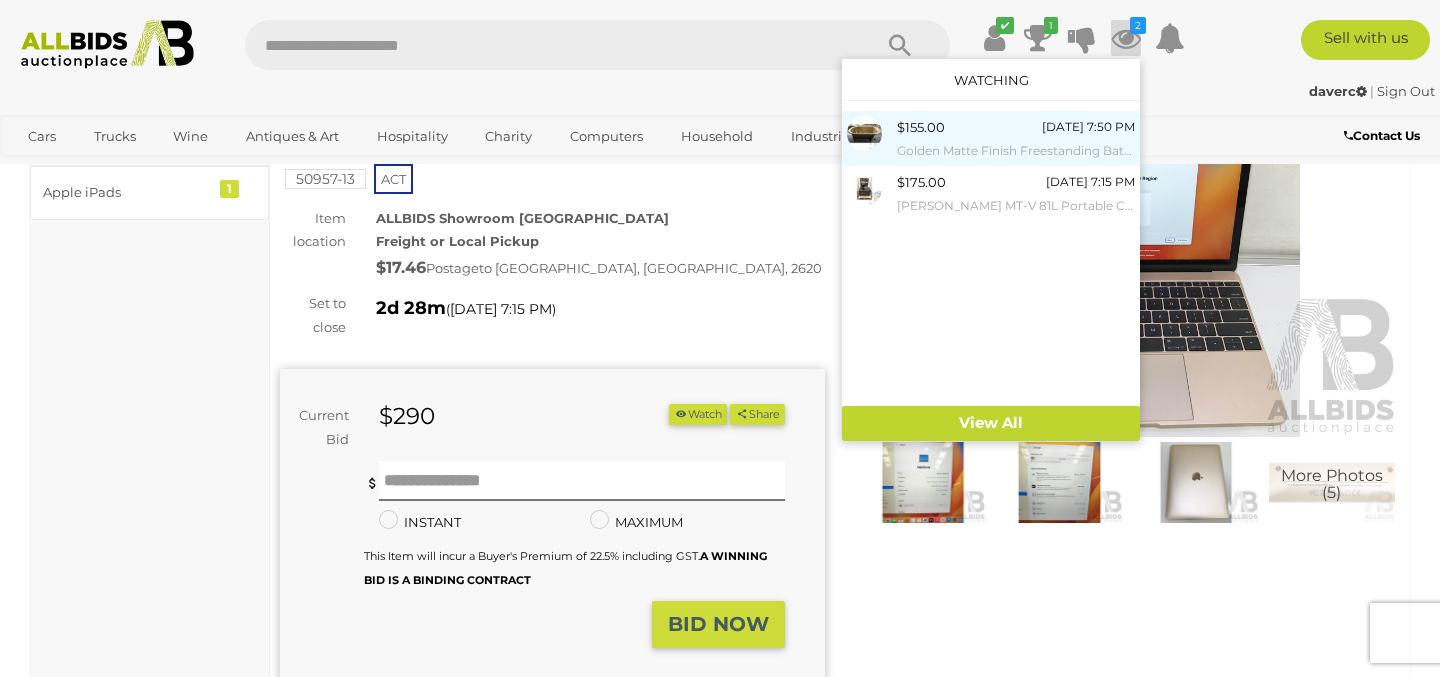 click on "$155.00" at bounding box center [921, 127] 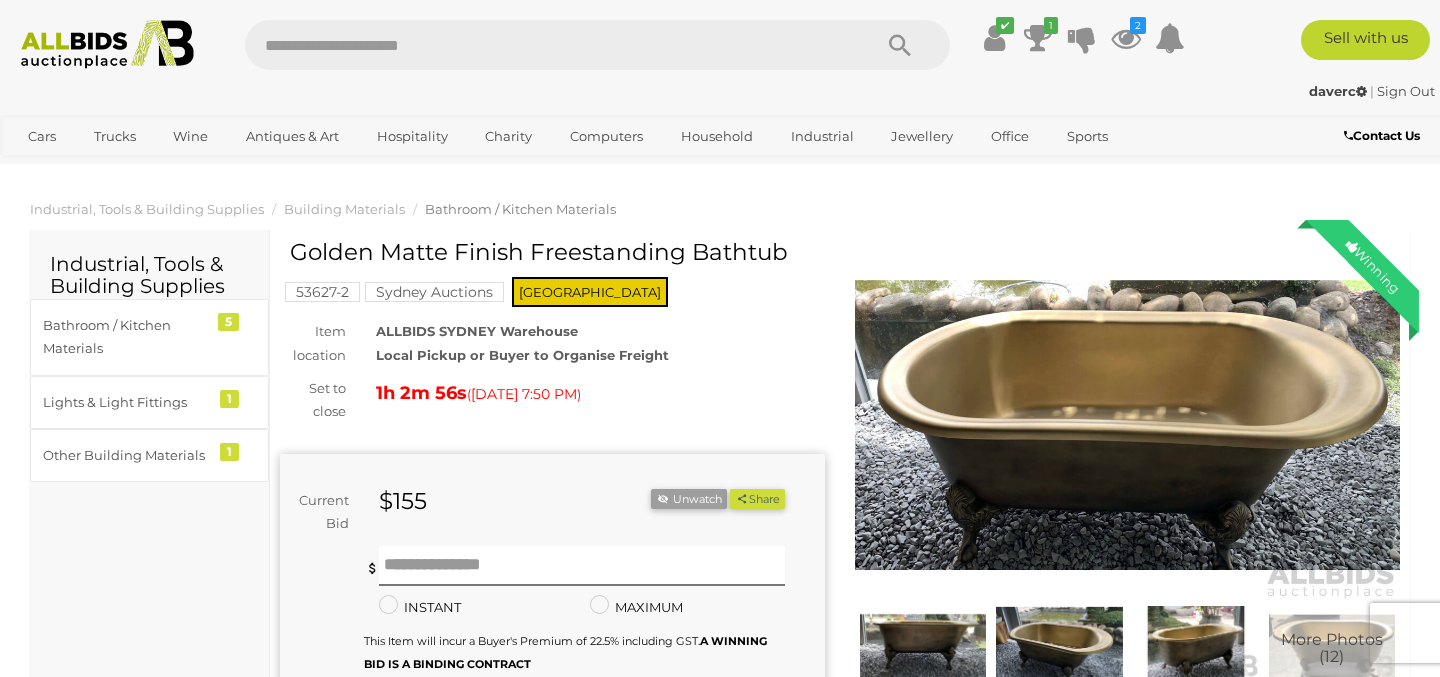 scroll, scrollTop: 0, scrollLeft: 0, axis: both 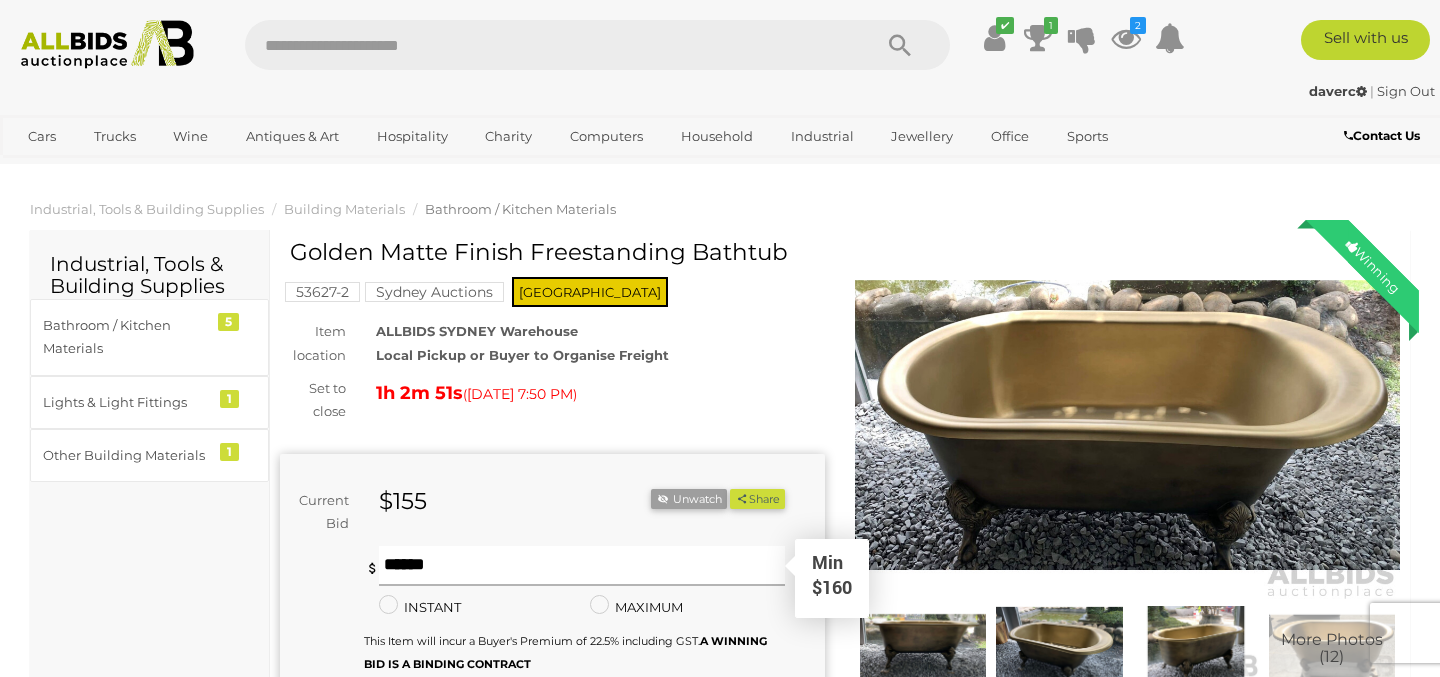 click at bounding box center (582, 566) 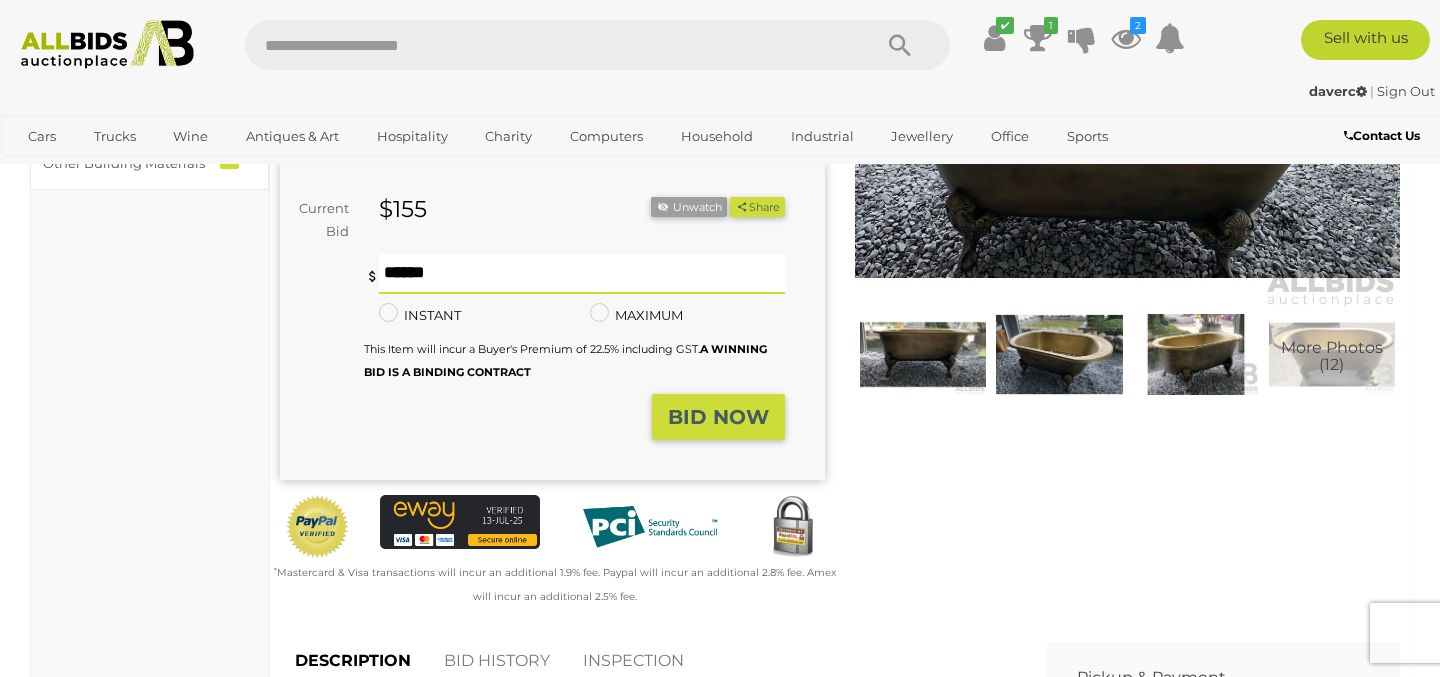 scroll, scrollTop: 299, scrollLeft: 0, axis: vertical 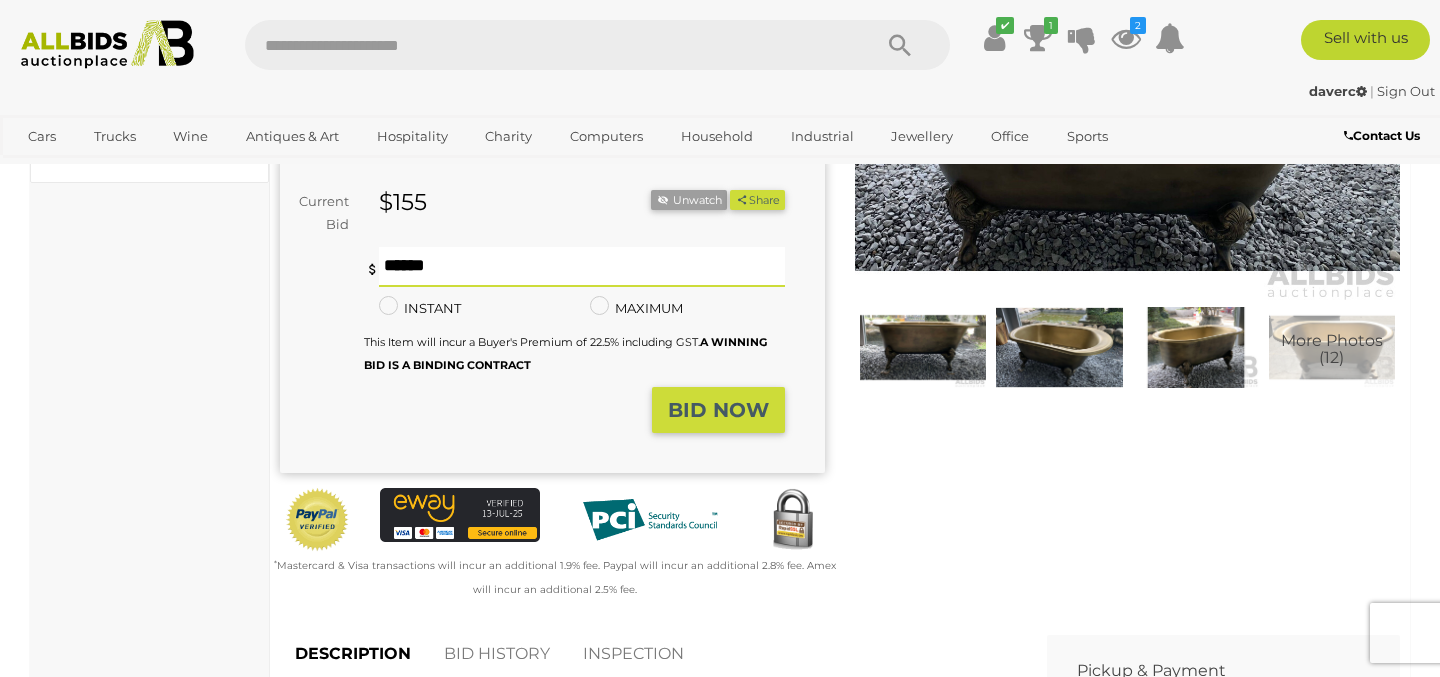 type on "***" 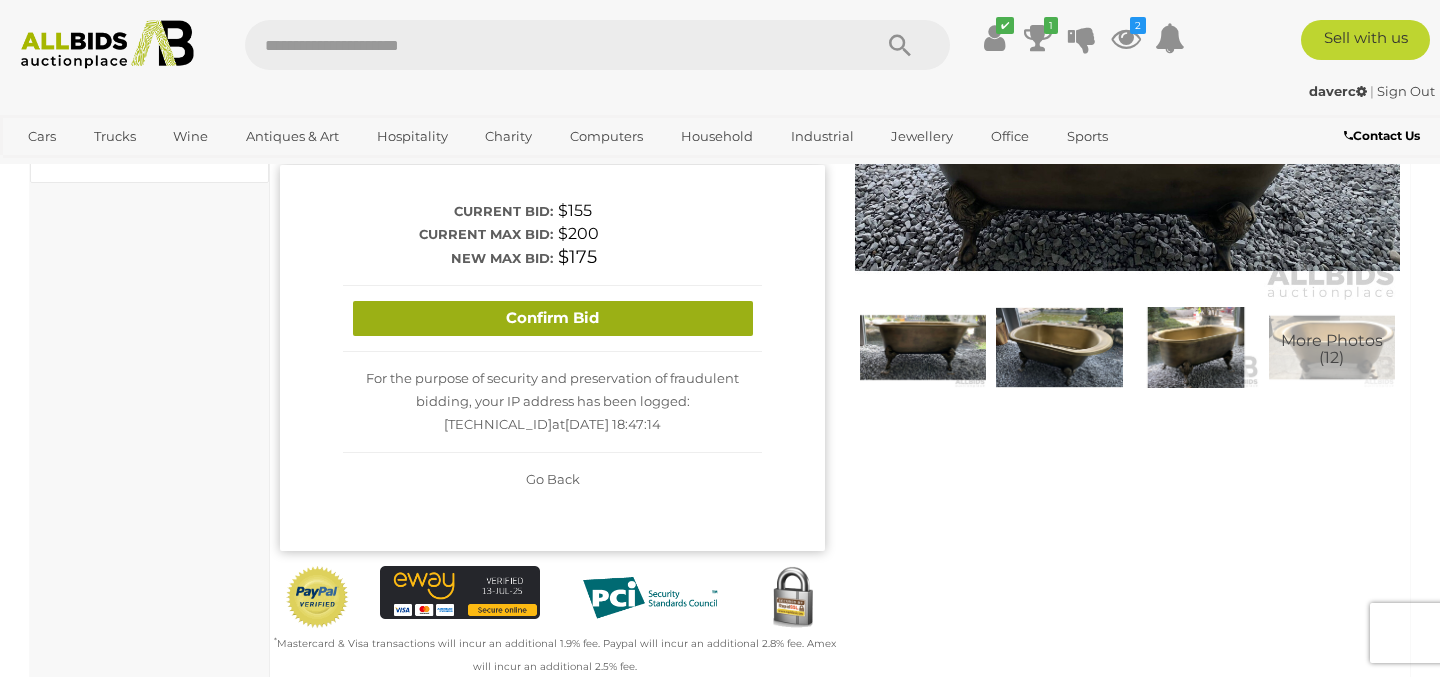 click on "Confirm Bid" at bounding box center [553, 318] 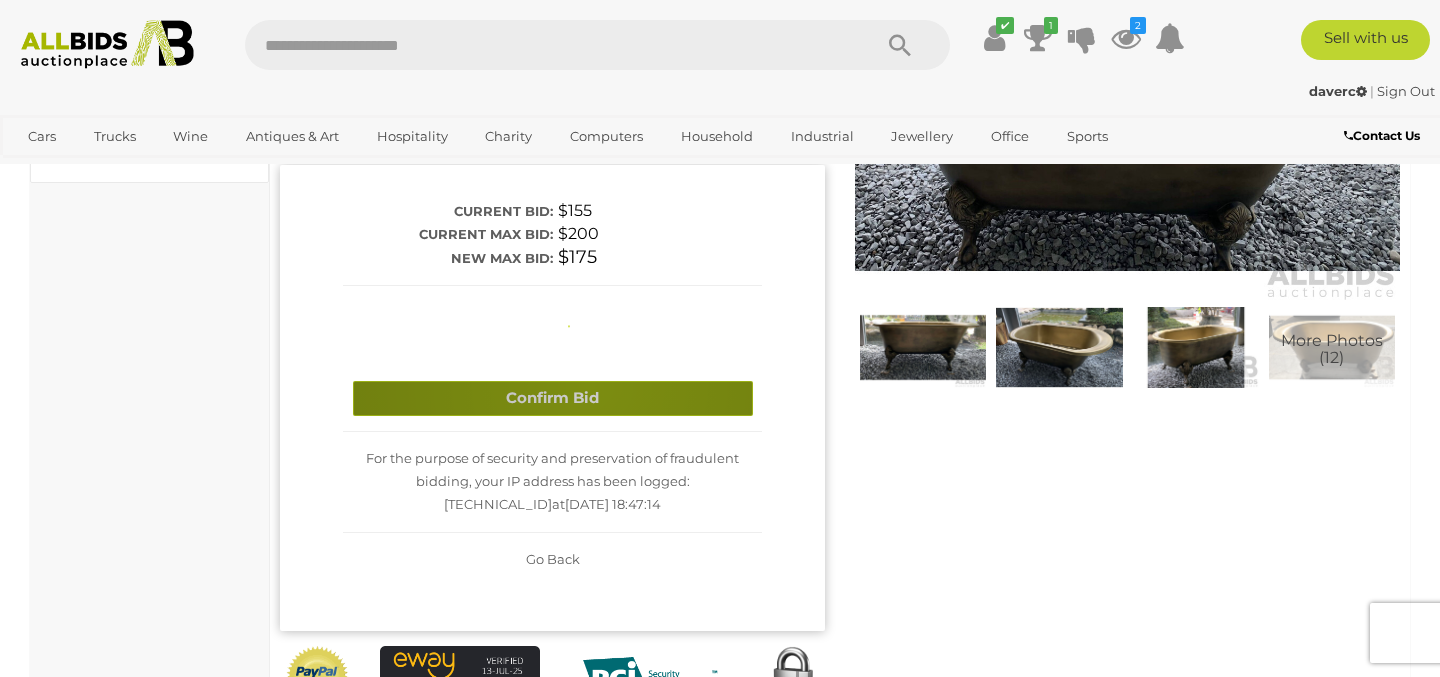 type 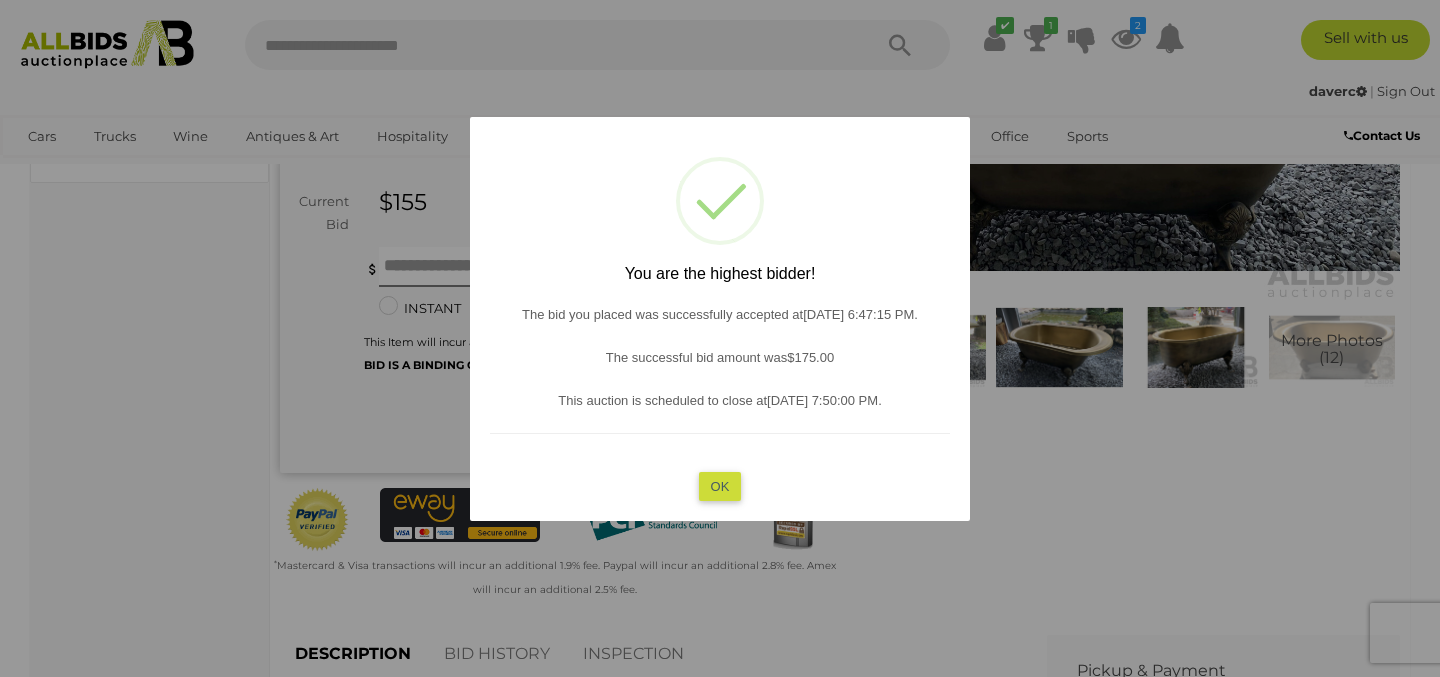 click on "OK" at bounding box center (720, 485) 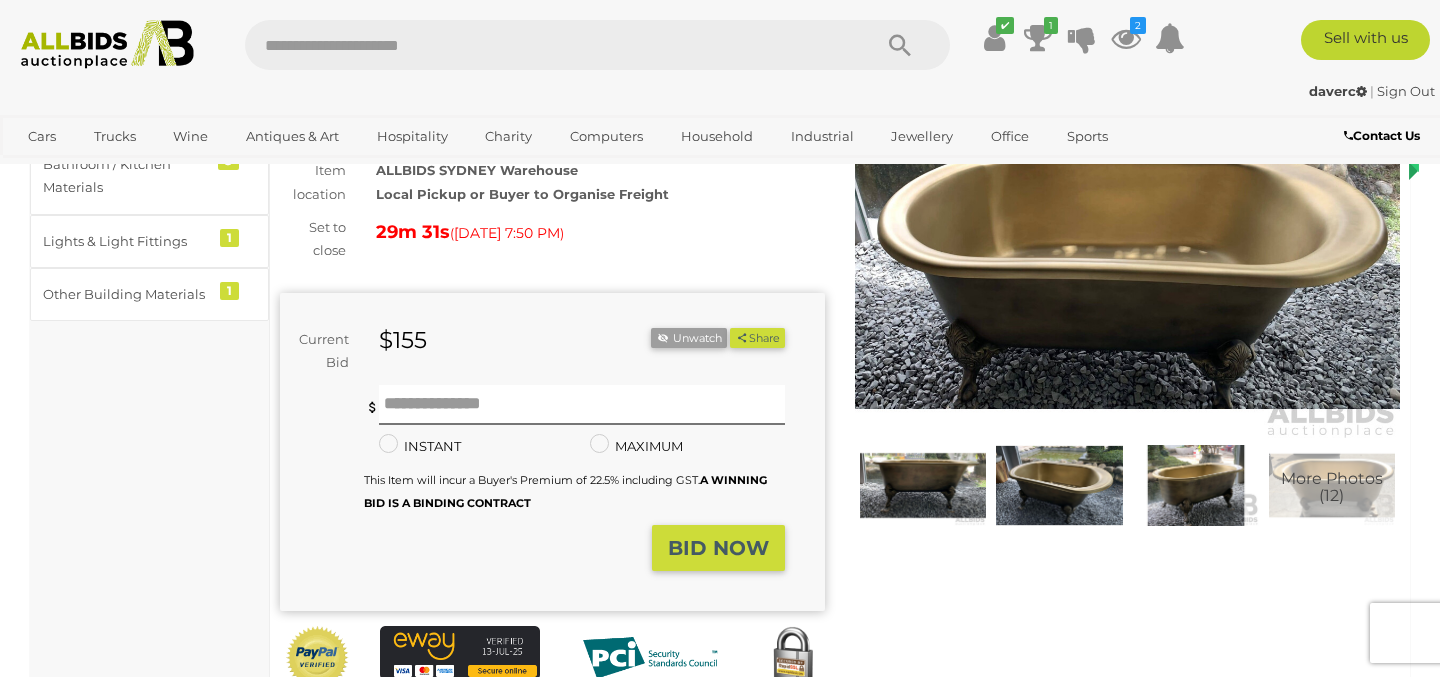 scroll, scrollTop: 184, scrollLeft: 0, axis: vertical 